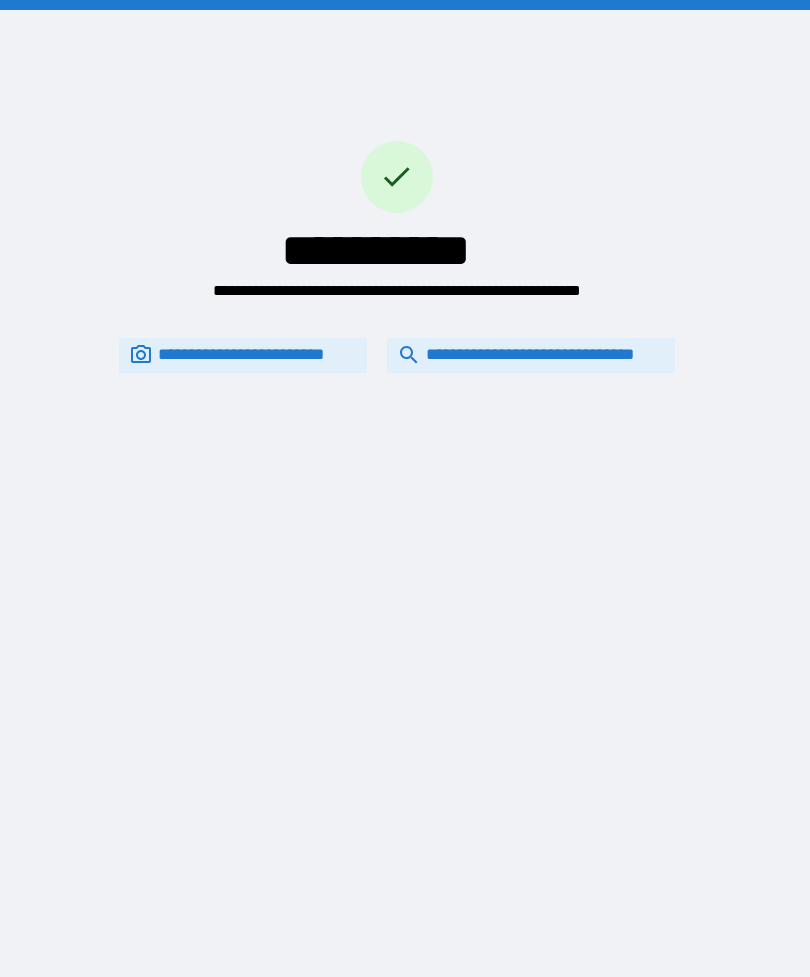 scroll, scrollTop: 0, scrollLeft: 0, axis: both 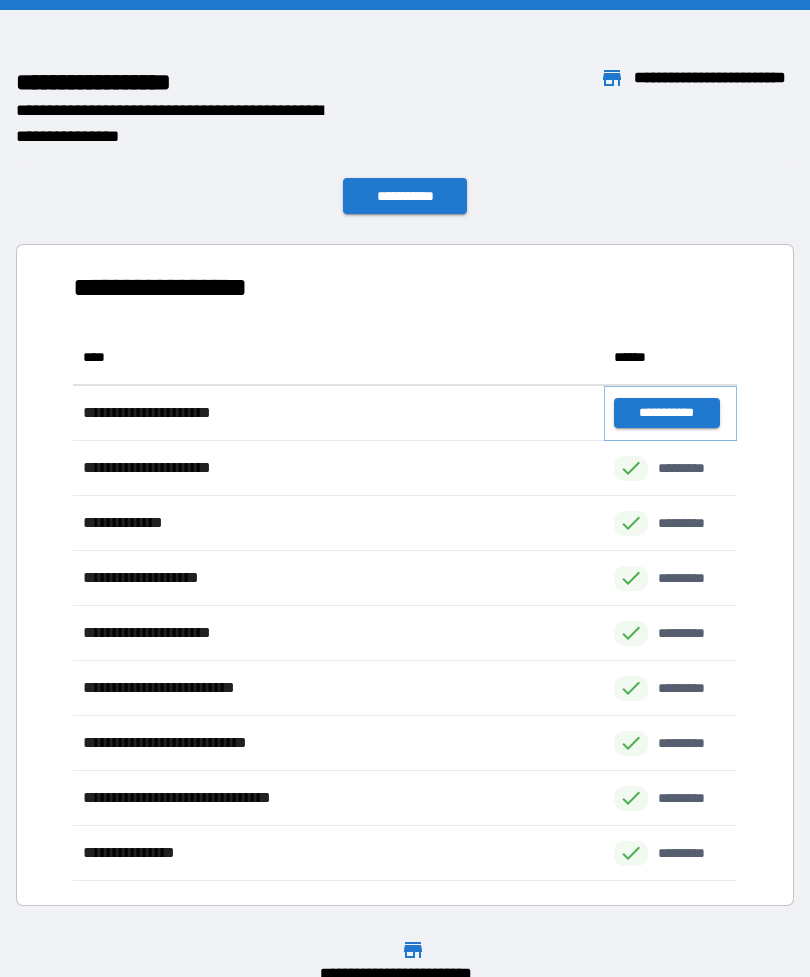 click on "**********" at bounding box center (666, 413) 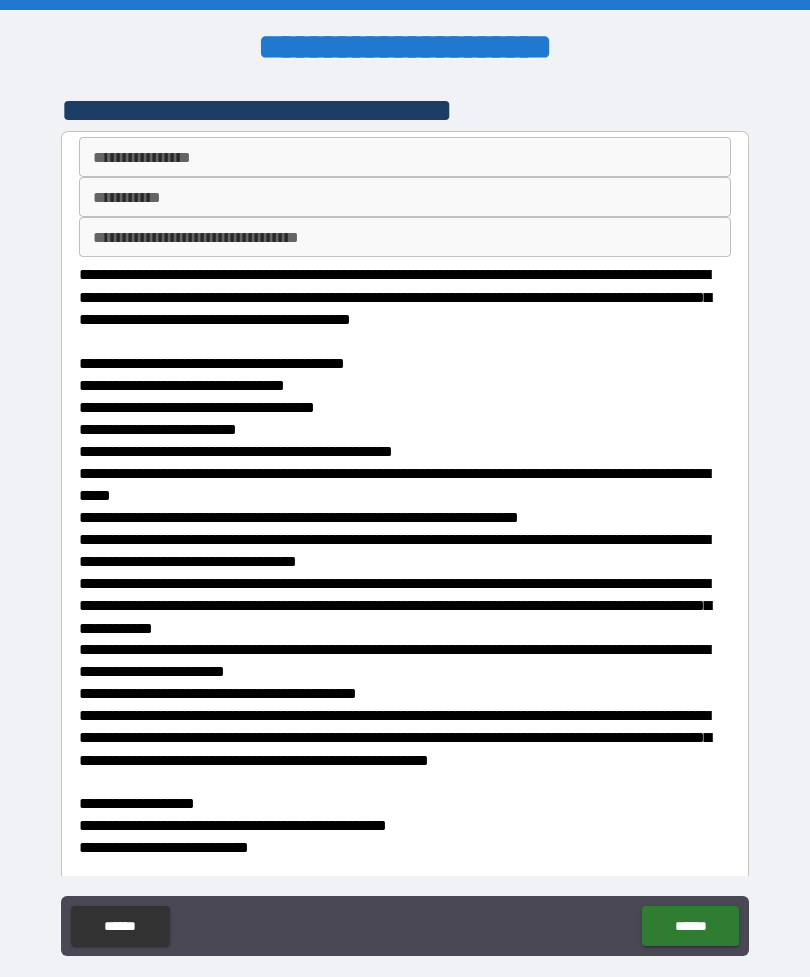 click on "**********" at bounding box center (405, 157) 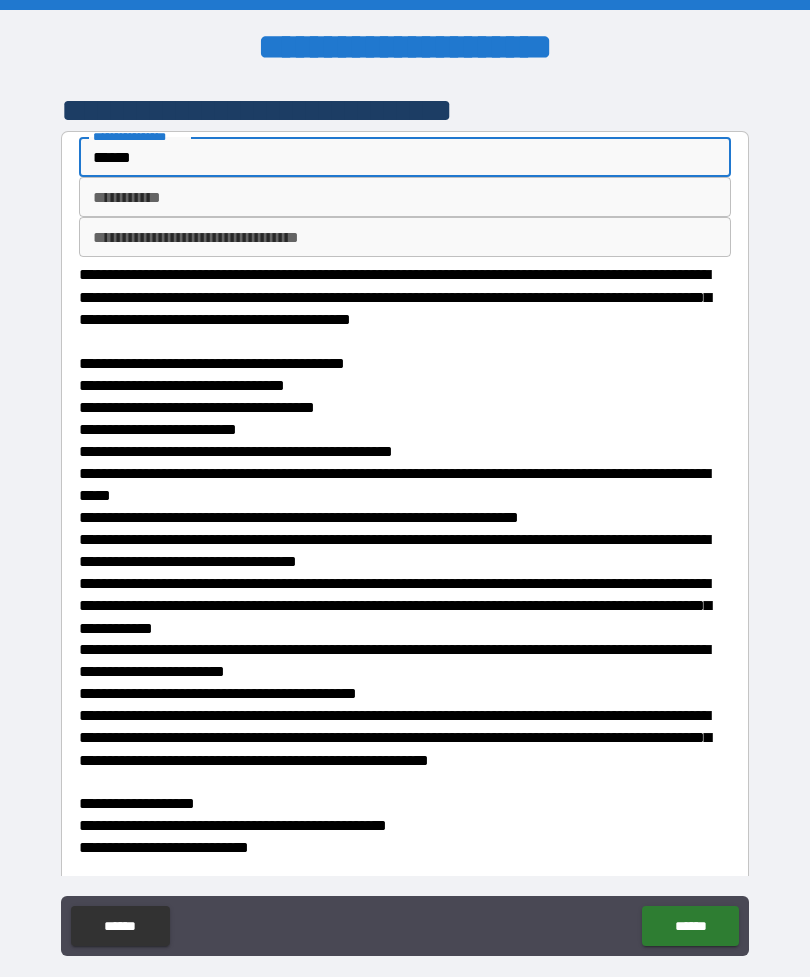 type on "******" 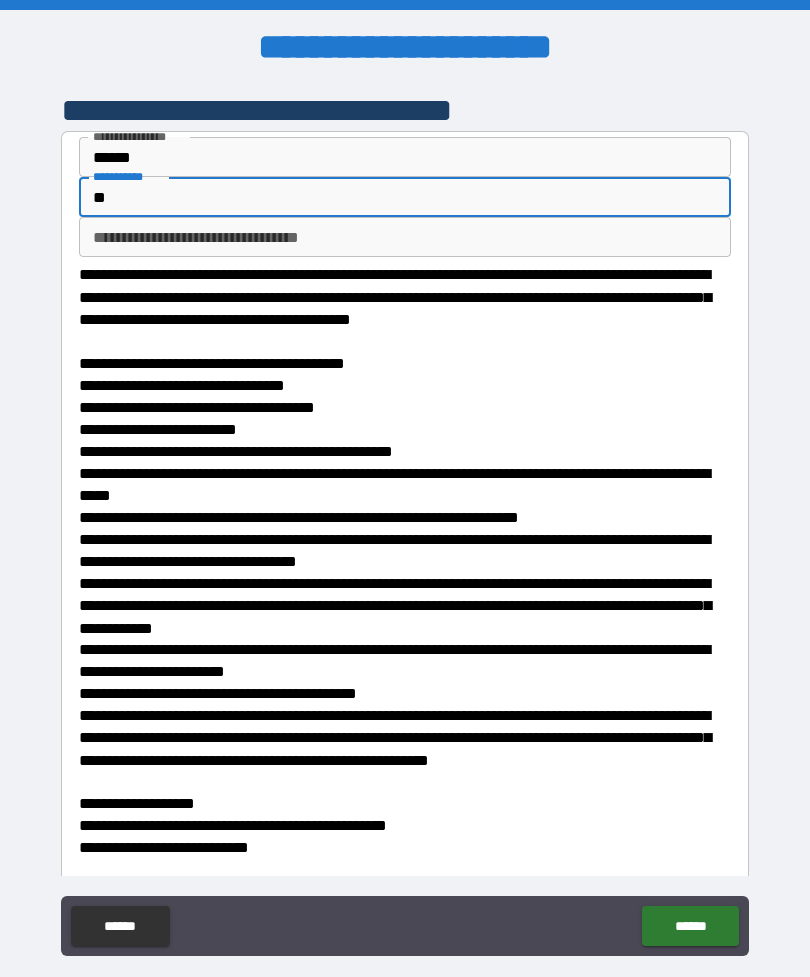 type on "**" 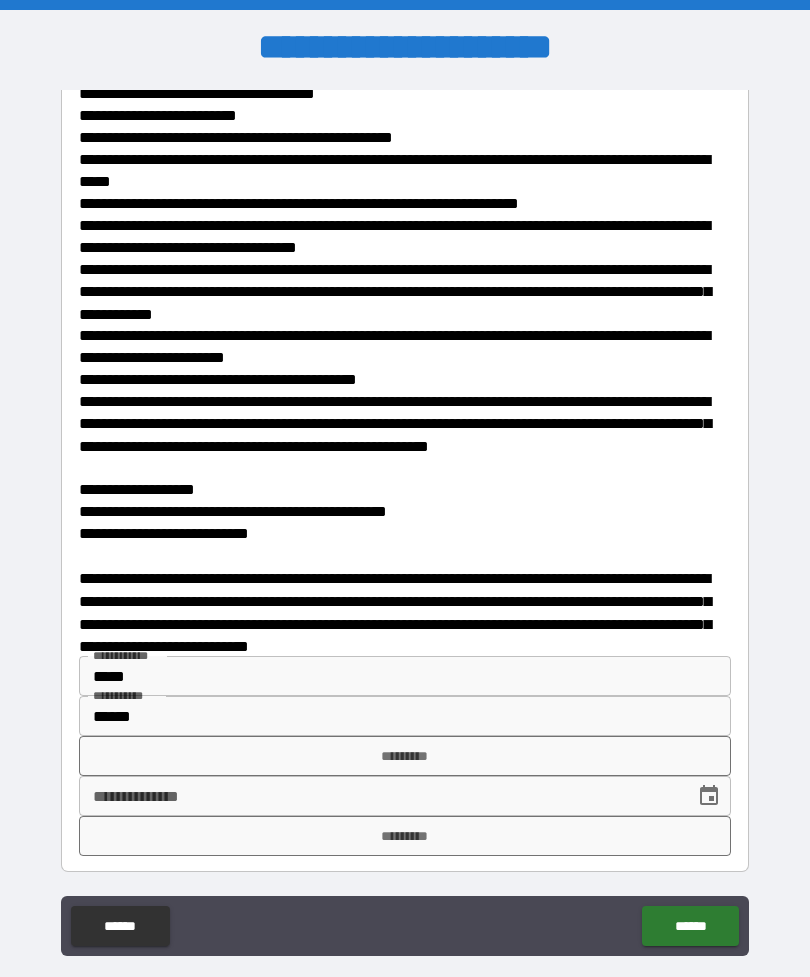 scroll, scrollTop: 313, scrollLeft: 0, axis: vertical 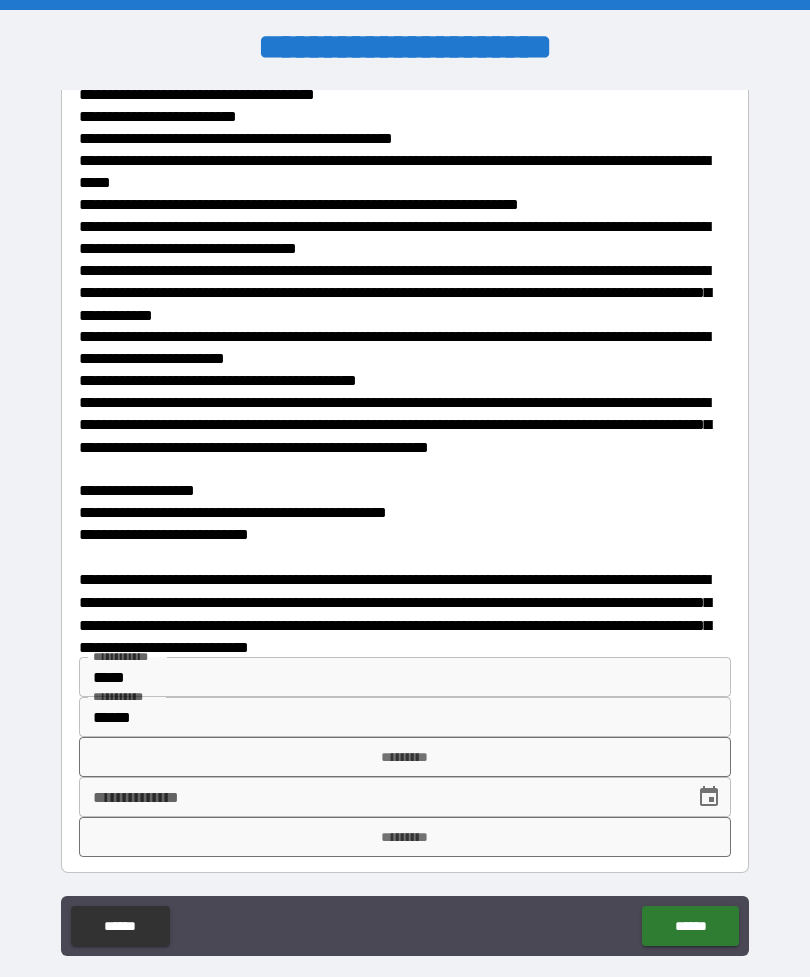 type on "***" 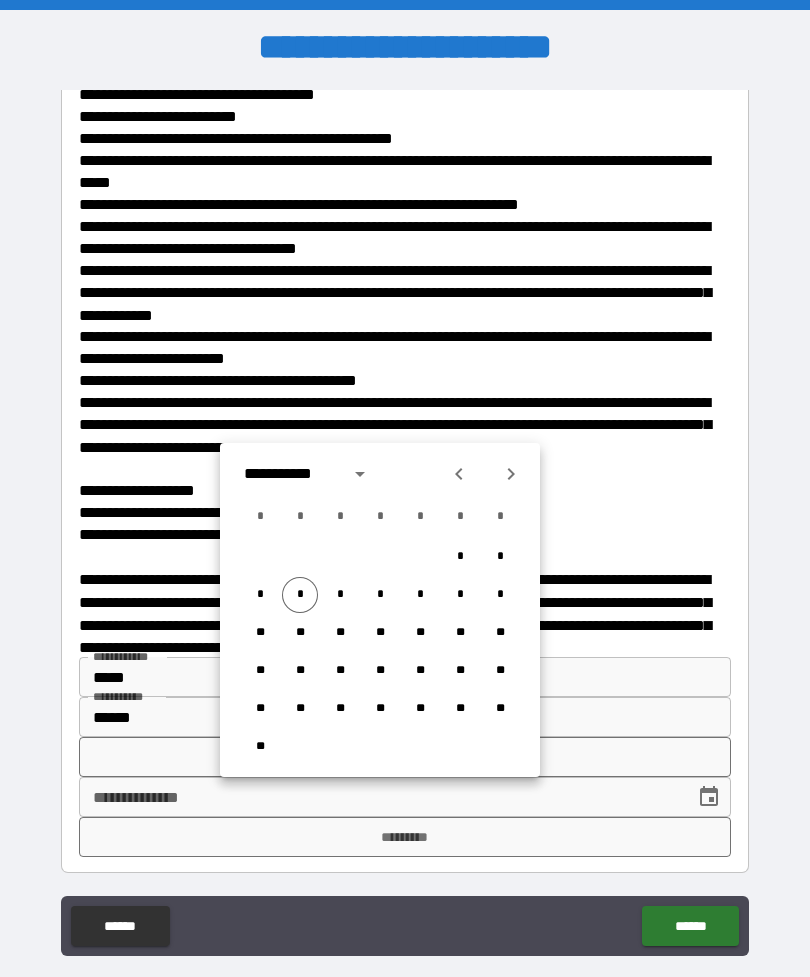 click on "*" at bounding box center (300, 595) 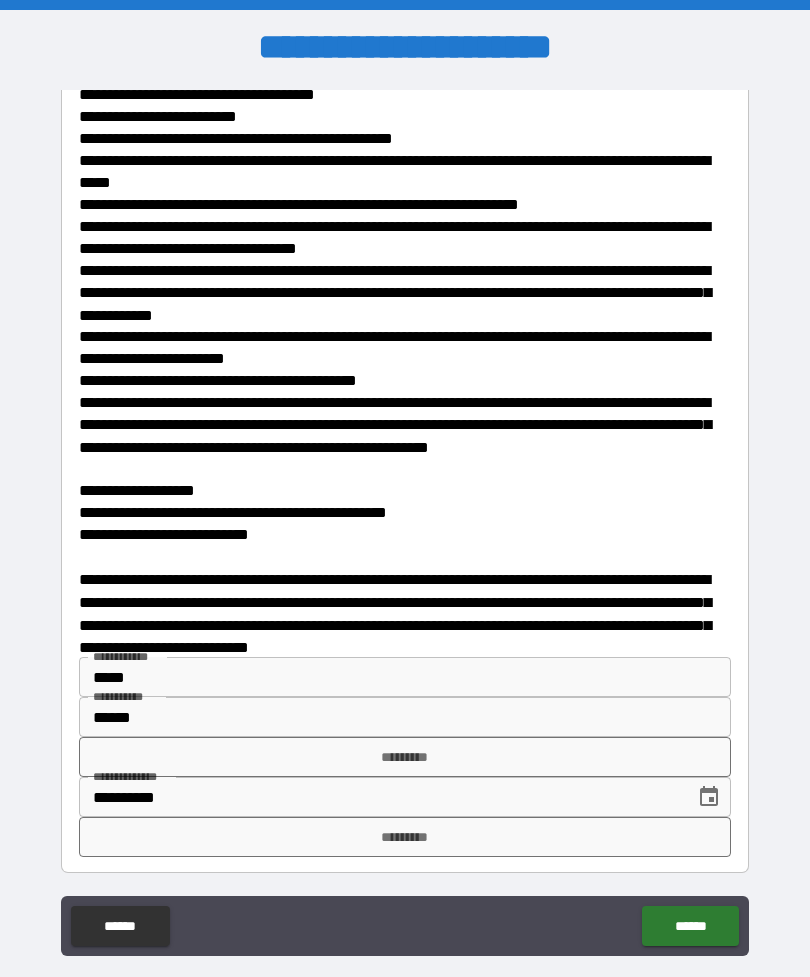 type on "**********" 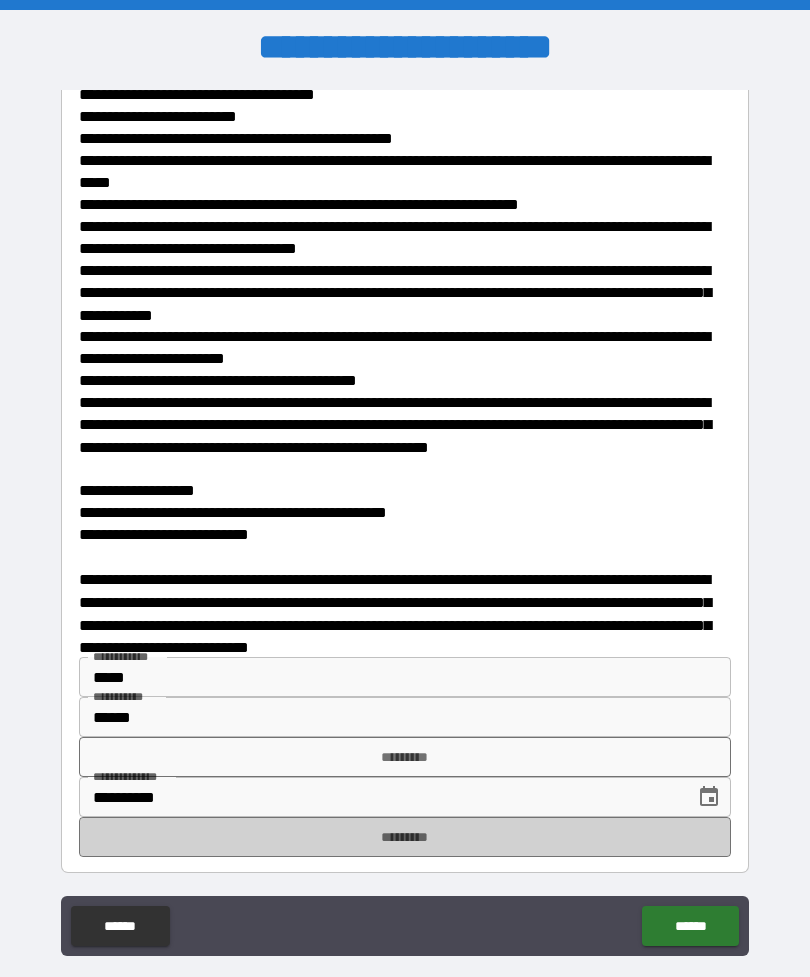 click on "*********" at bounding box center (405, 837) 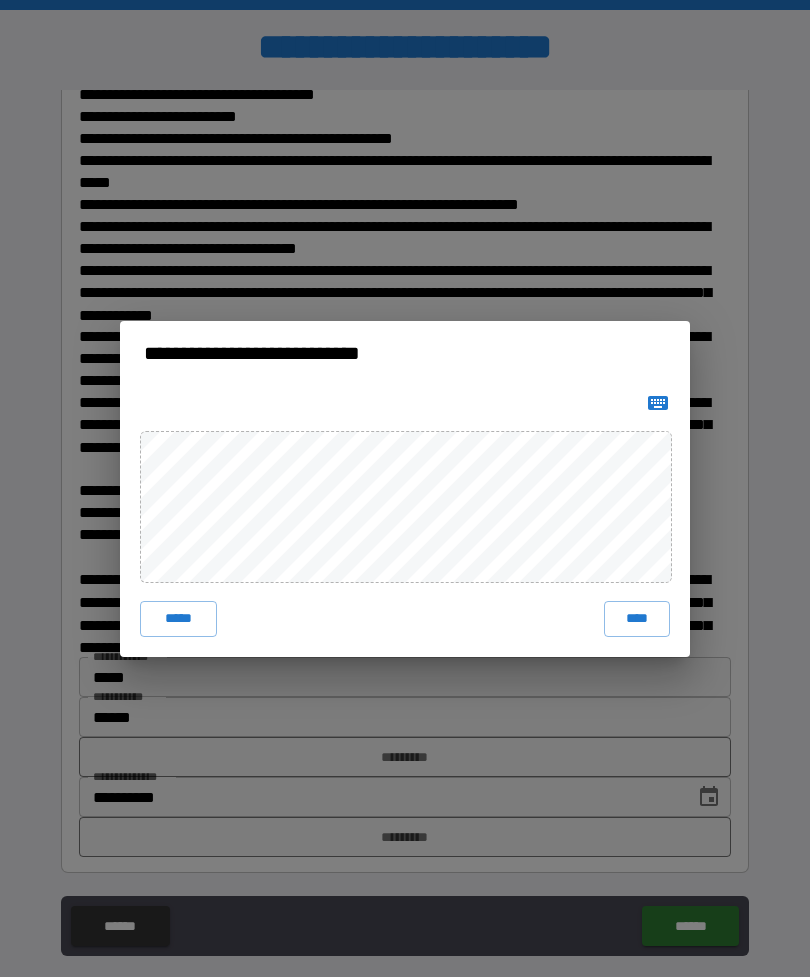 click on "****" at bounding box center [637, 619] 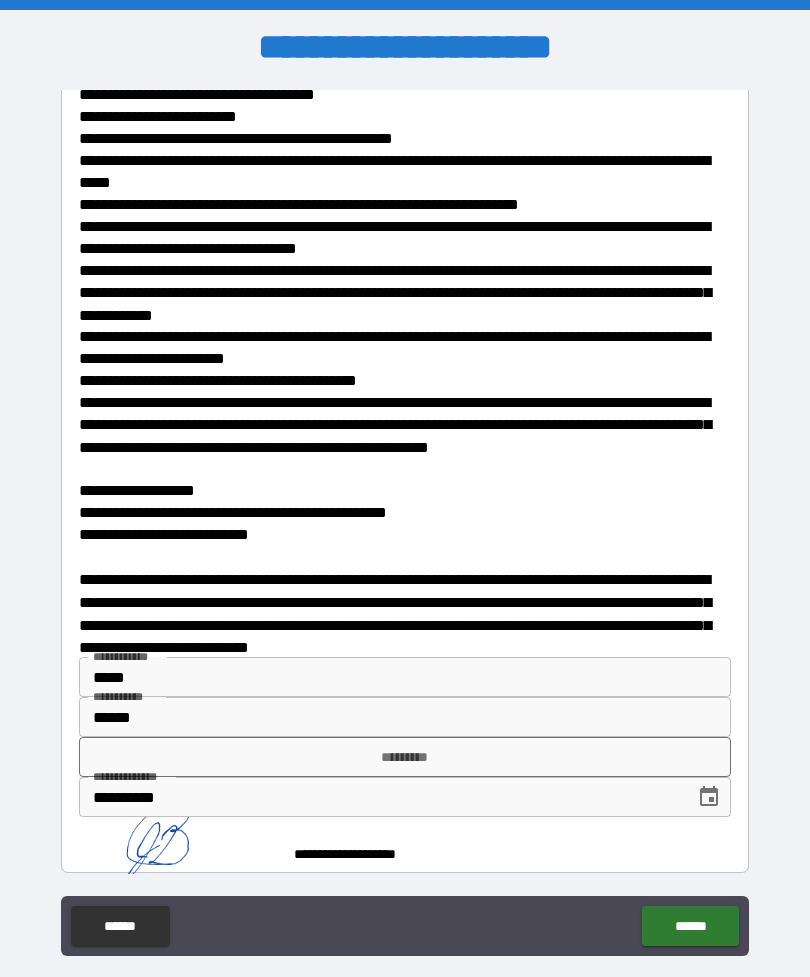 scroll, scrollTop: 303, scrollLeft: 0, axis: vertical 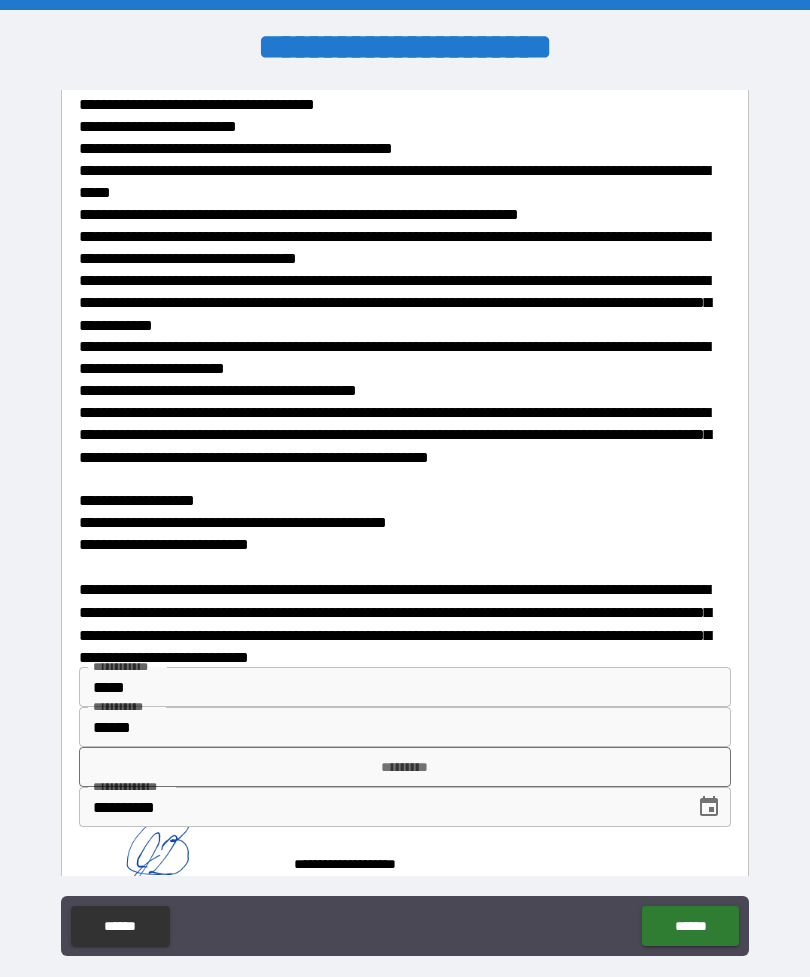 click on "*********" at bounding box center [405, 767] 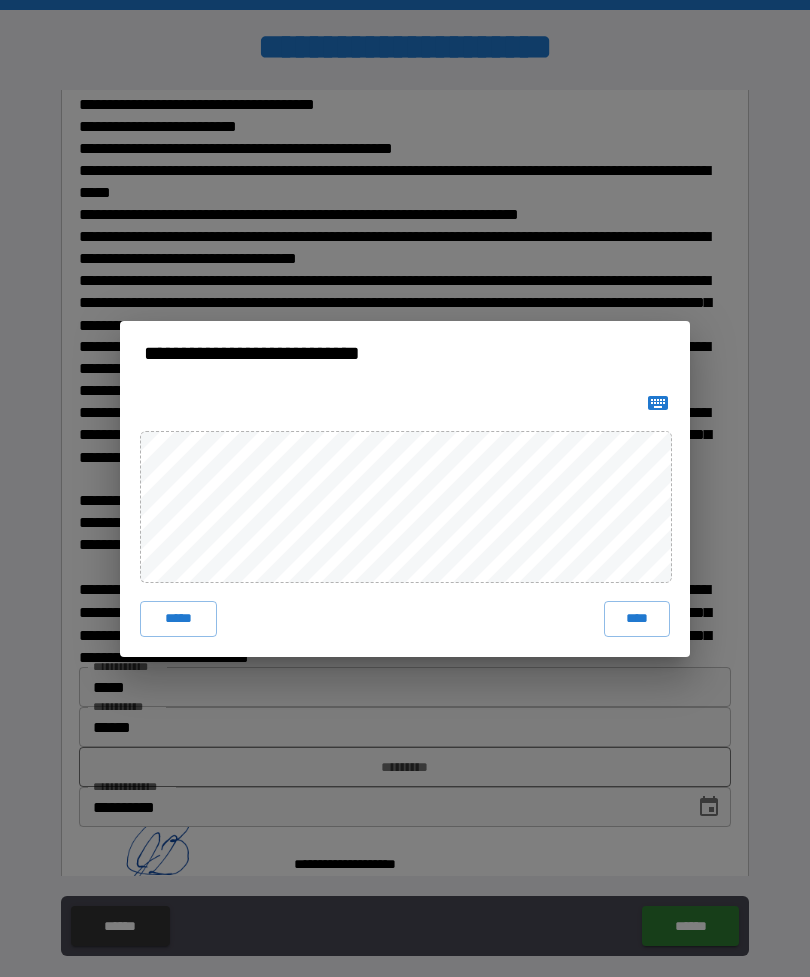 click on "***** ****" at bounding box center [405, 521] 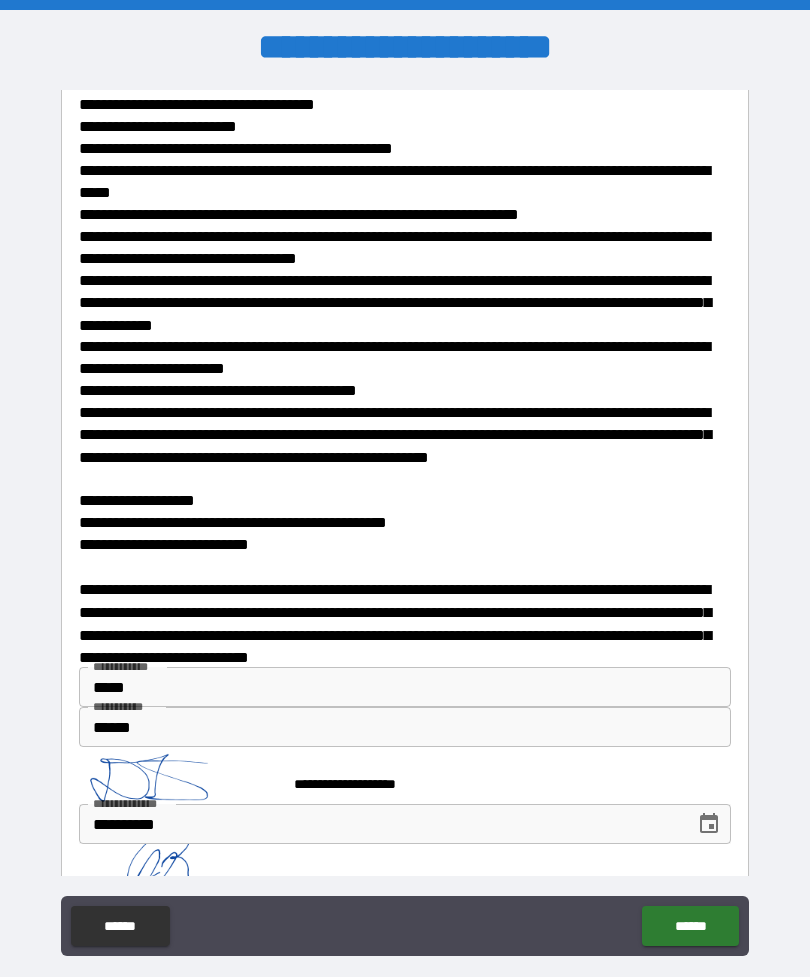click on "******" at bounding box center (690, 926) 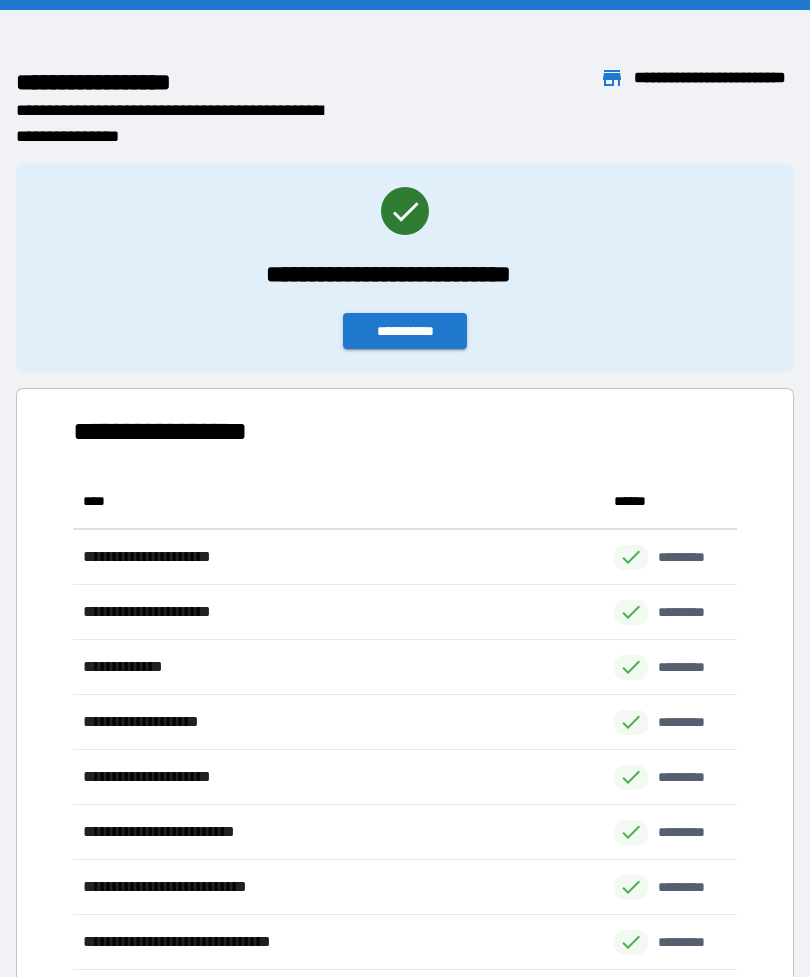 scroll, scrollTop: 1, scrollLeft: 1, axis: both 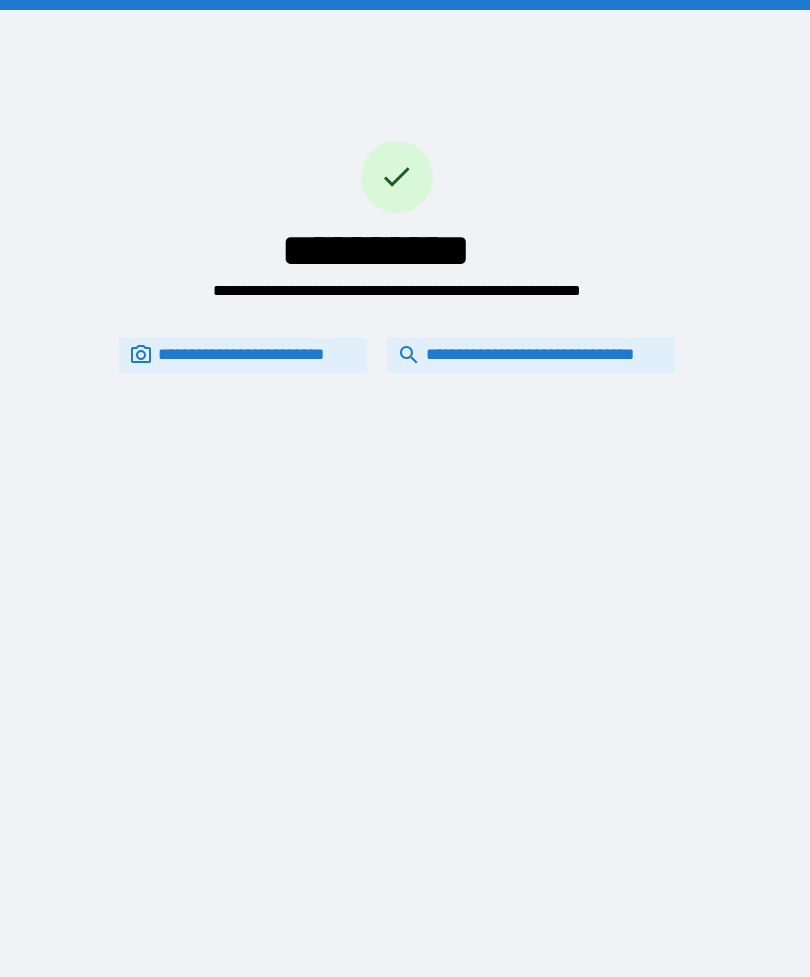 click on "**********" at bounding box center (531, 355) 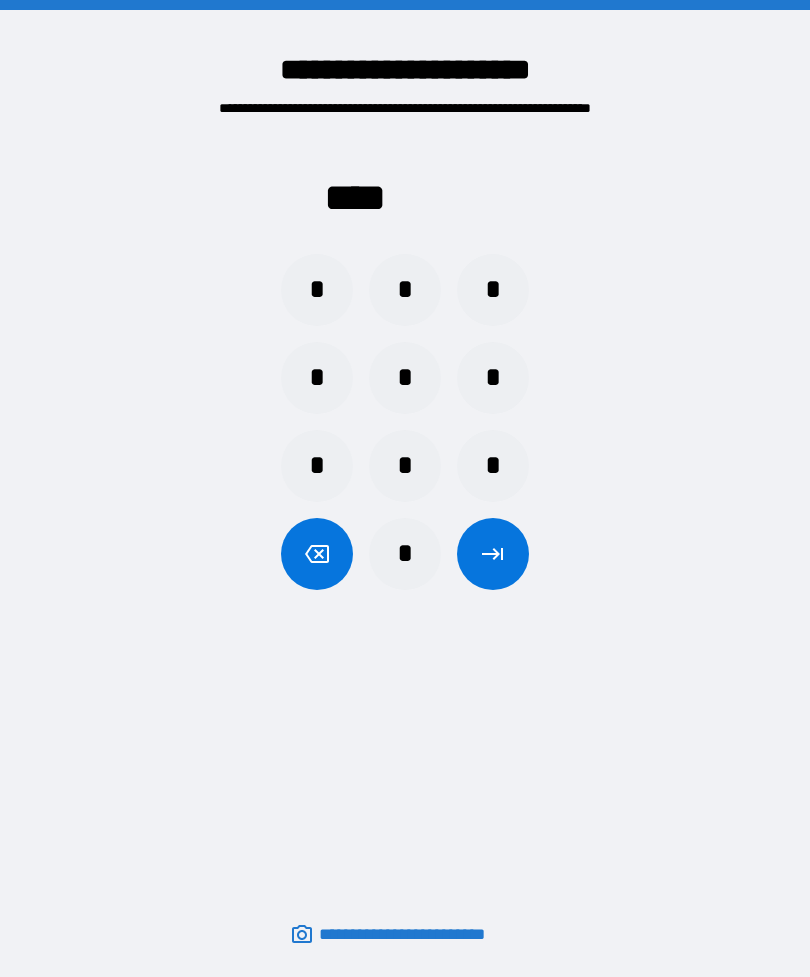 click on "*" at bounding box center (317, 290) 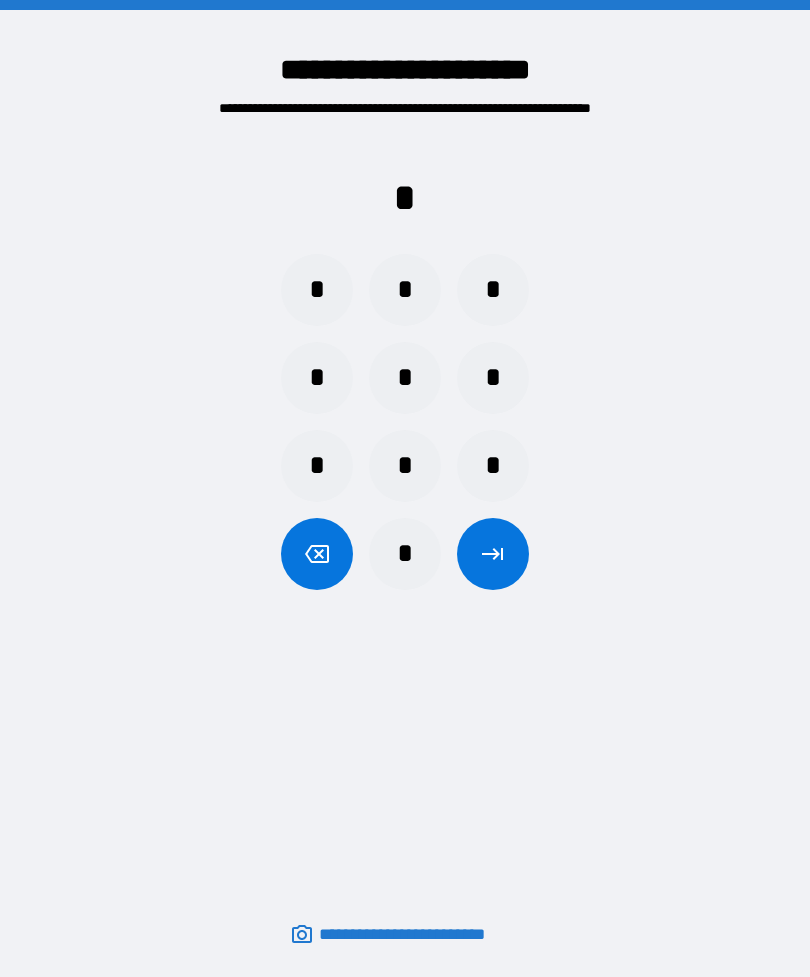 click on "*" at bounding box center [493, 466] 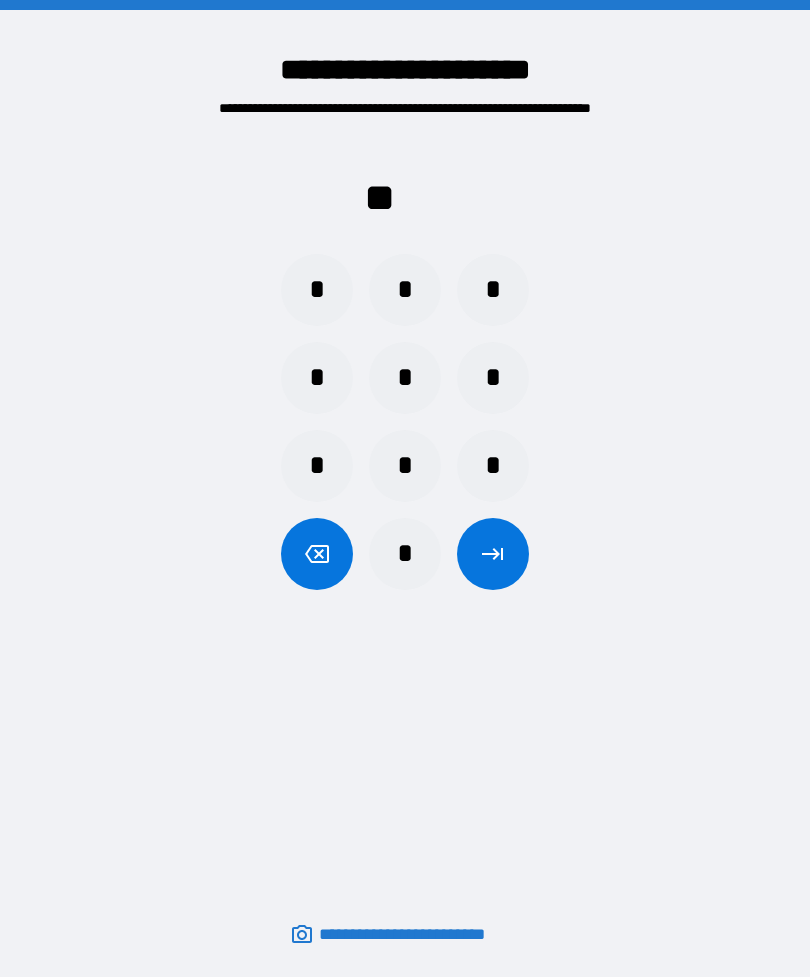 click on "*" at bounding box center (493, 378) 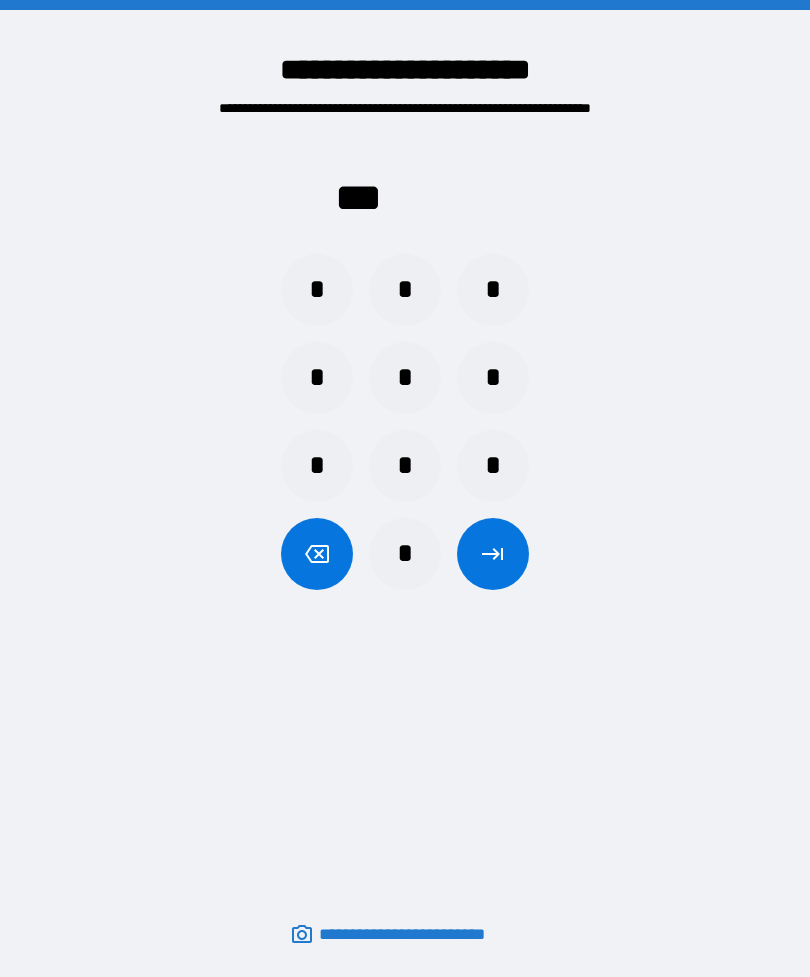 click on "*" at bounding box center [493, 466] 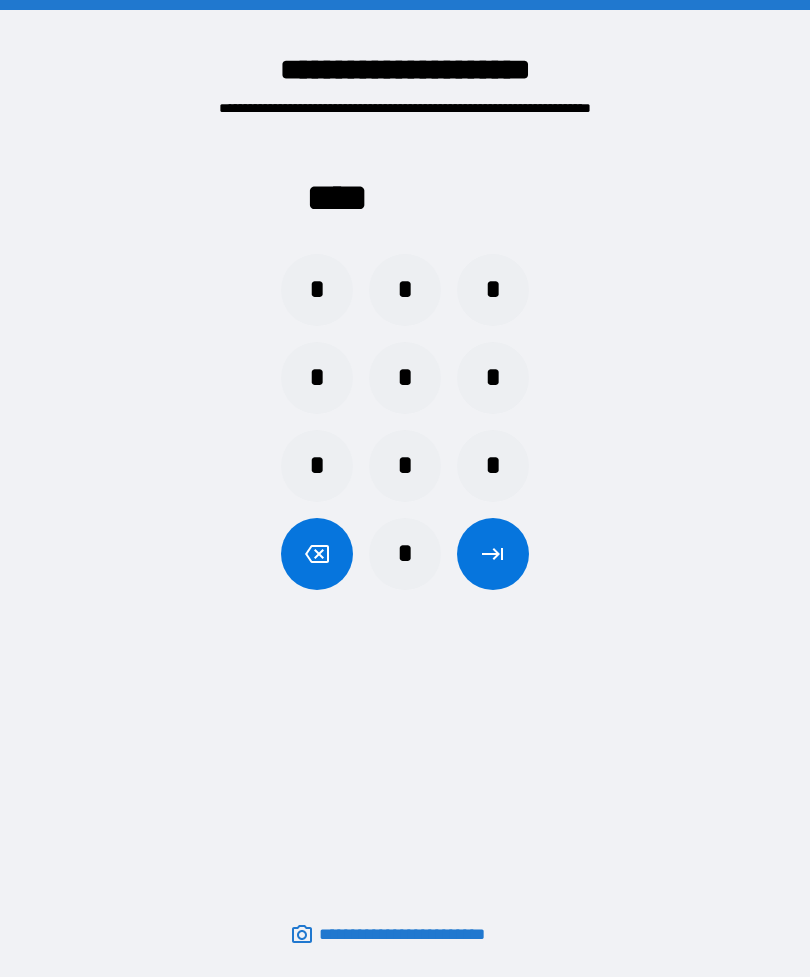 click 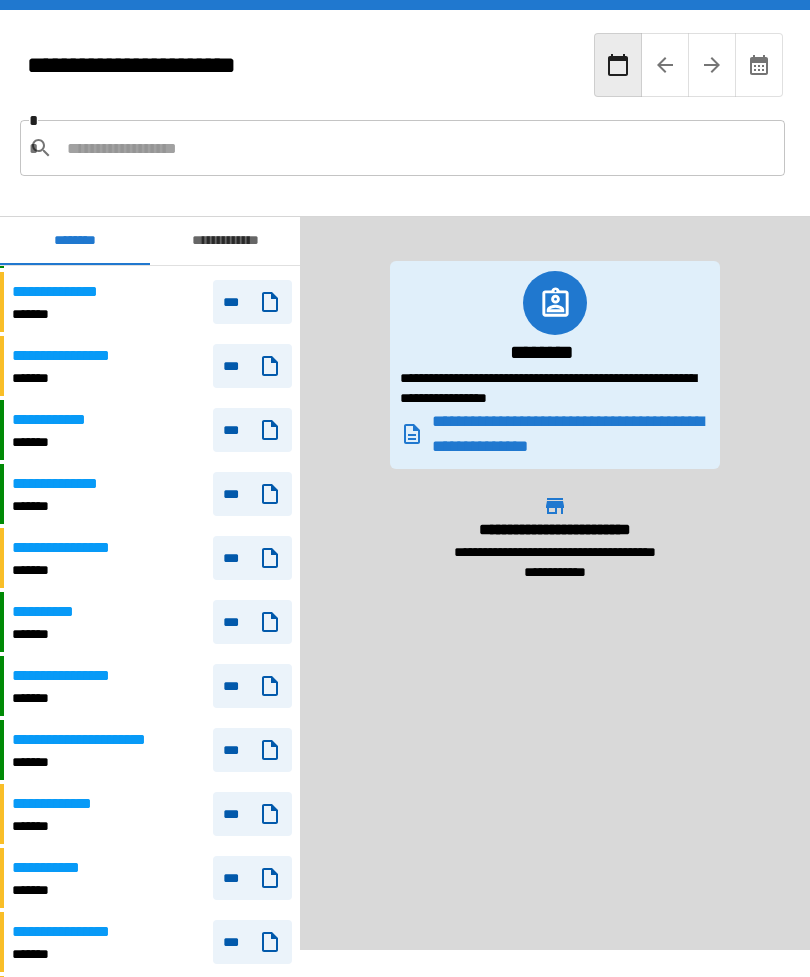 scroll, scrollTop: 1503, scrollLeft: 0, axis: vertical 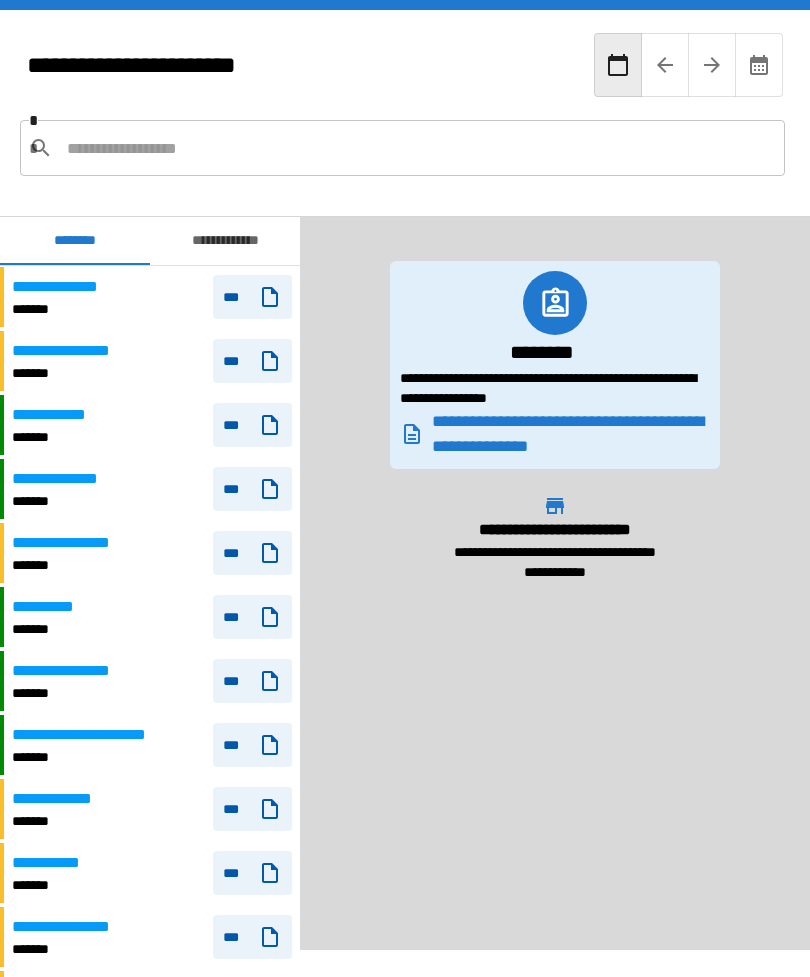 click on "**********" at bounding box center [68, 479] 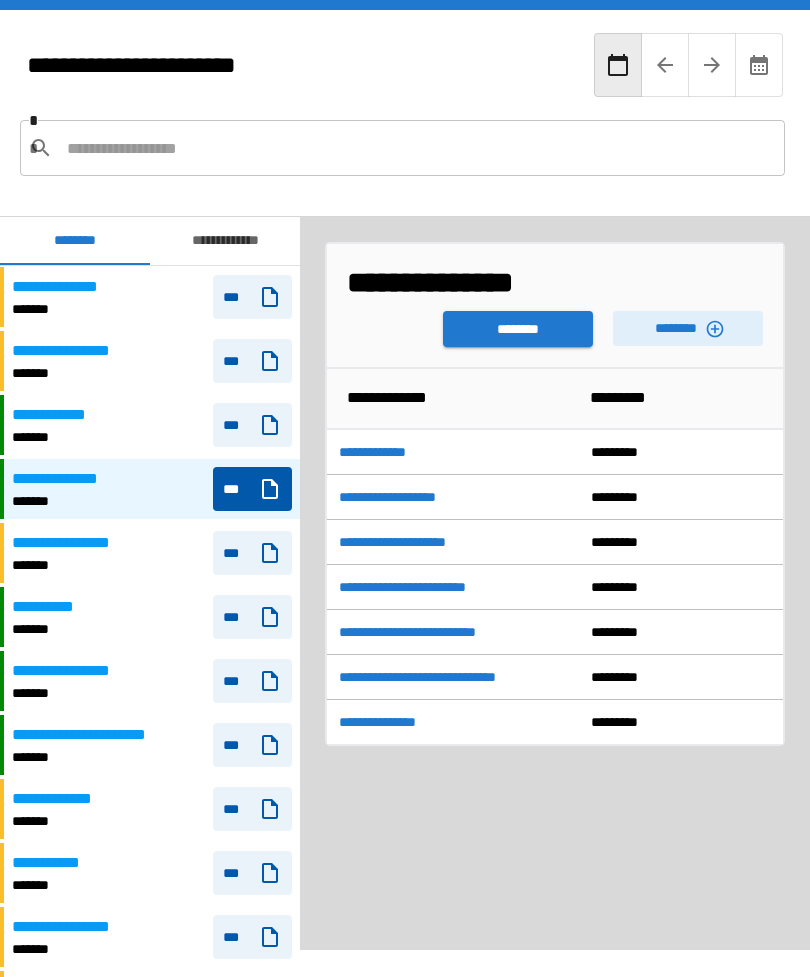 click on "********" at bounding box center [688, 328] 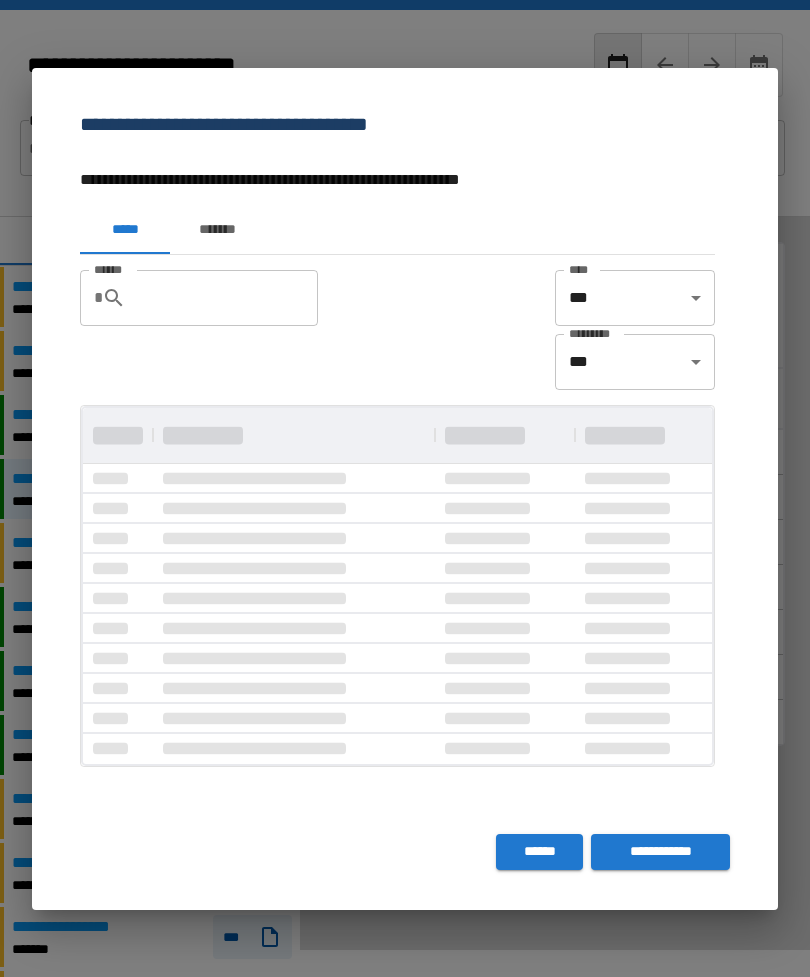 scroll, scrollTop: 1, scrollLeft: 1, axis: both 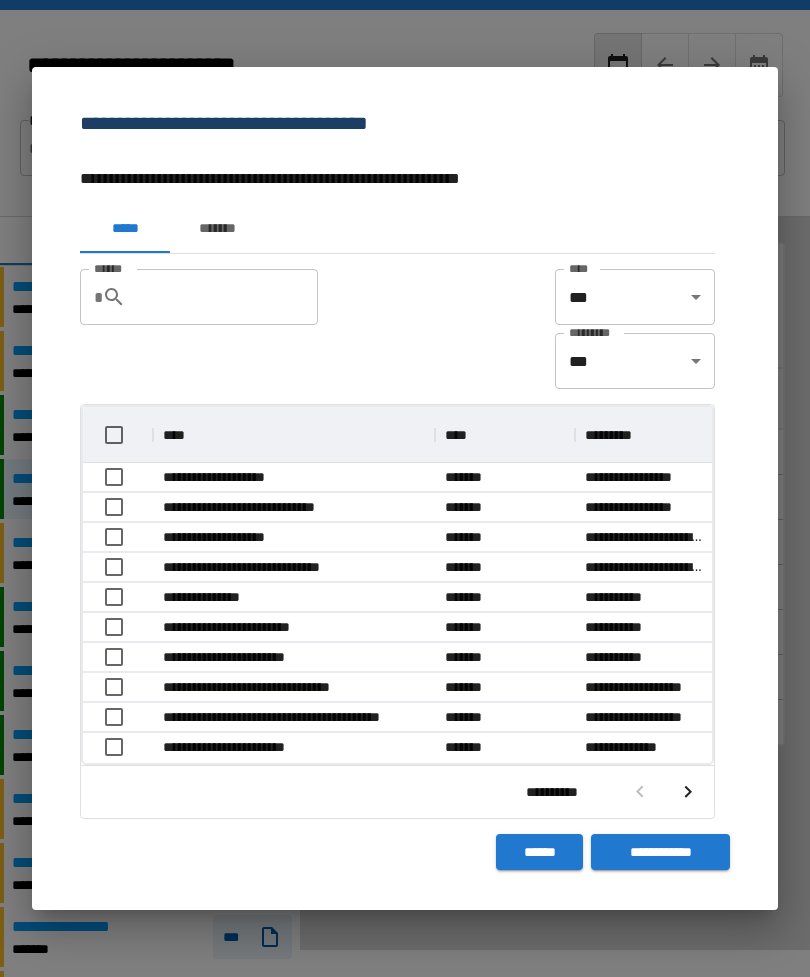 click on "*******" at bounding box center (217, 229) 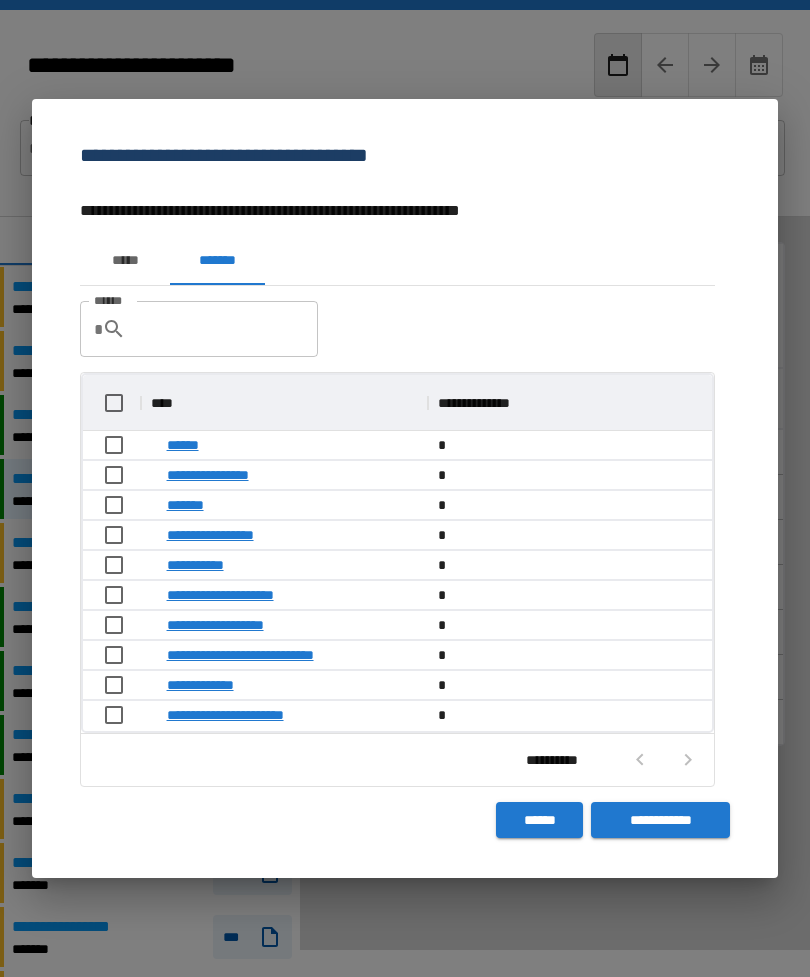 scroll, scrollTop: 356, scrollLeft: 629, axis: both 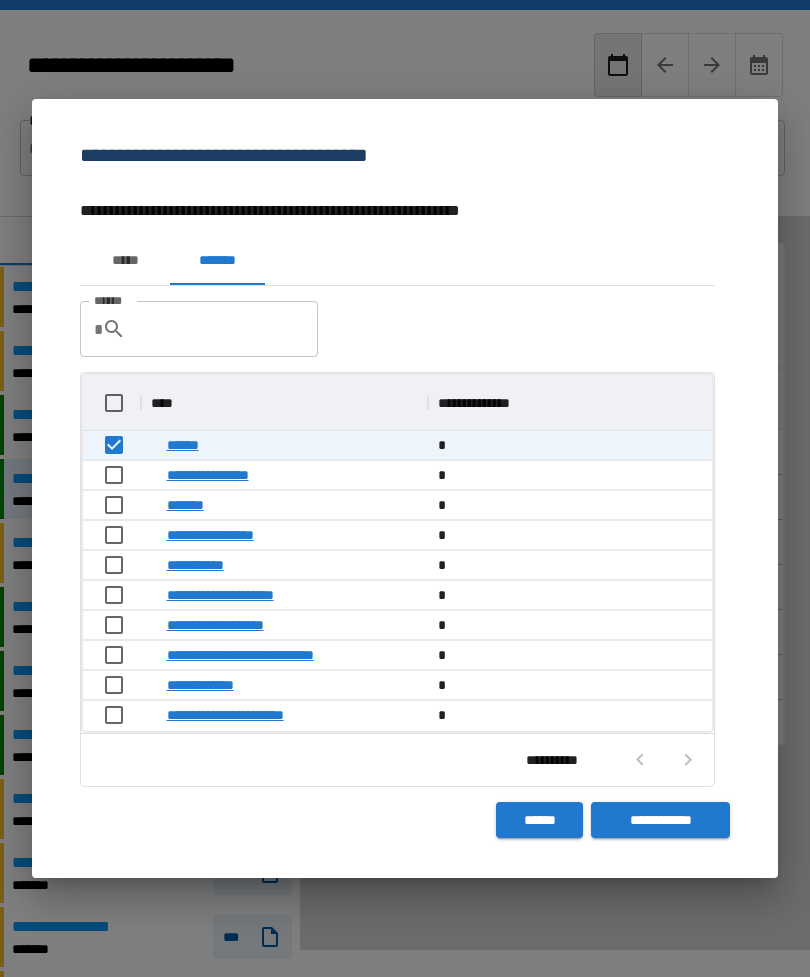 click on "*****" at bounding box center (125, 261) 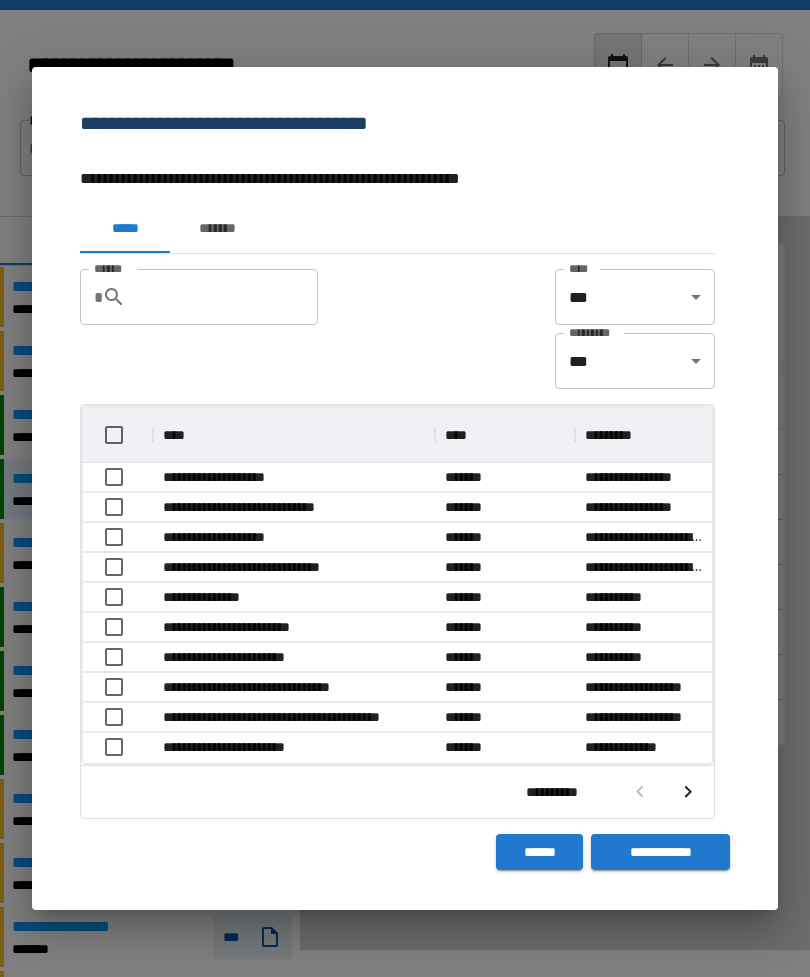 scroll, scrollTop: 1, scrollLeft: 1, axis: both 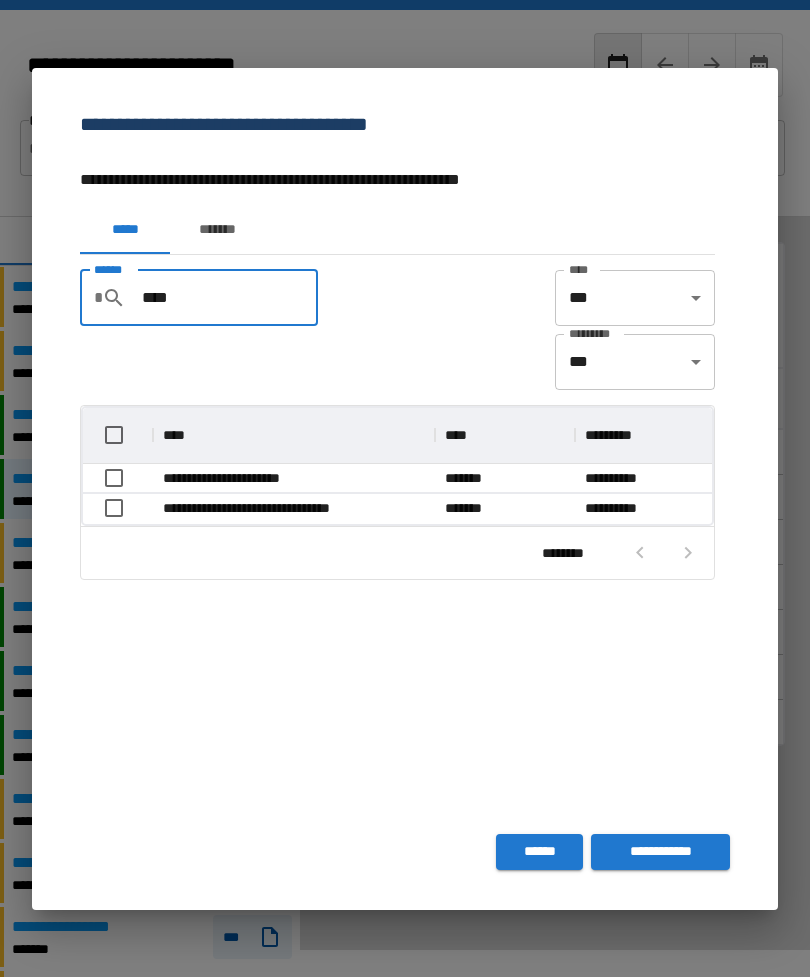 type on "****" 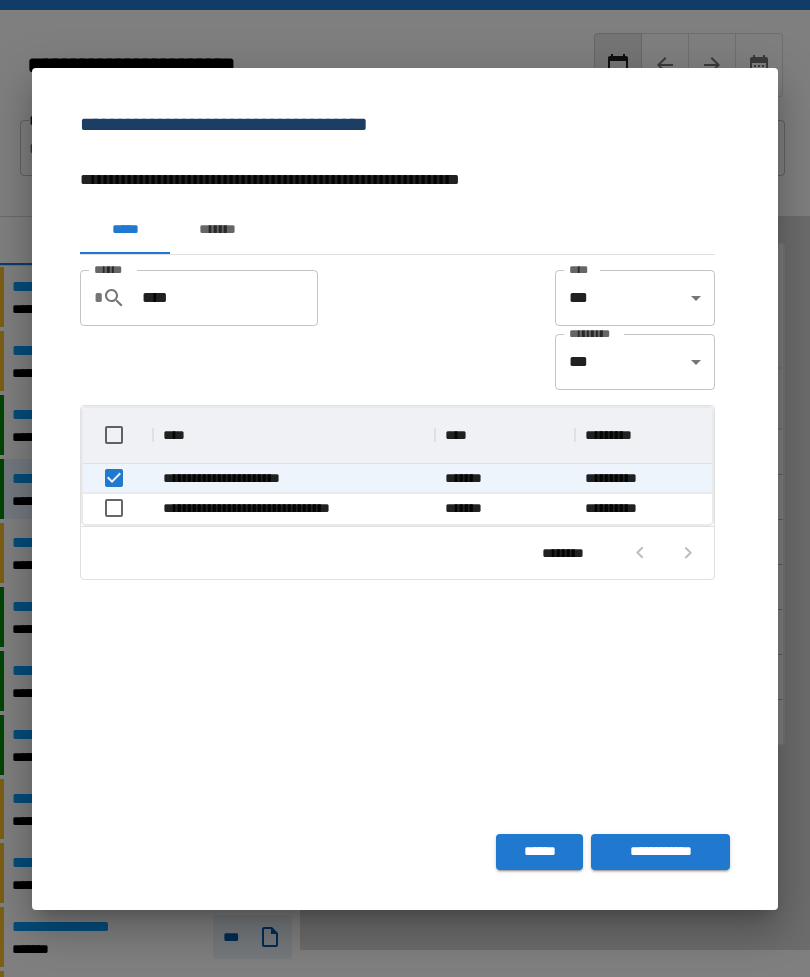 click on "**********" at bounding box center (660, 852) 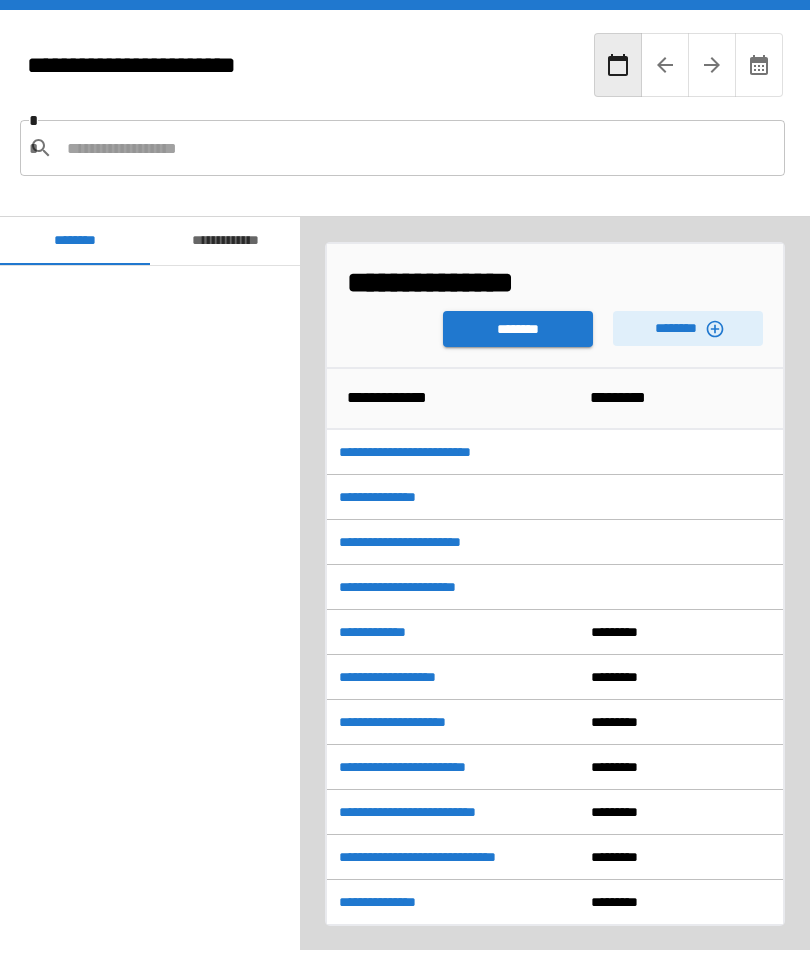 scroll, scrollTop: 1440, scrollLeft: 0, axis: vertical 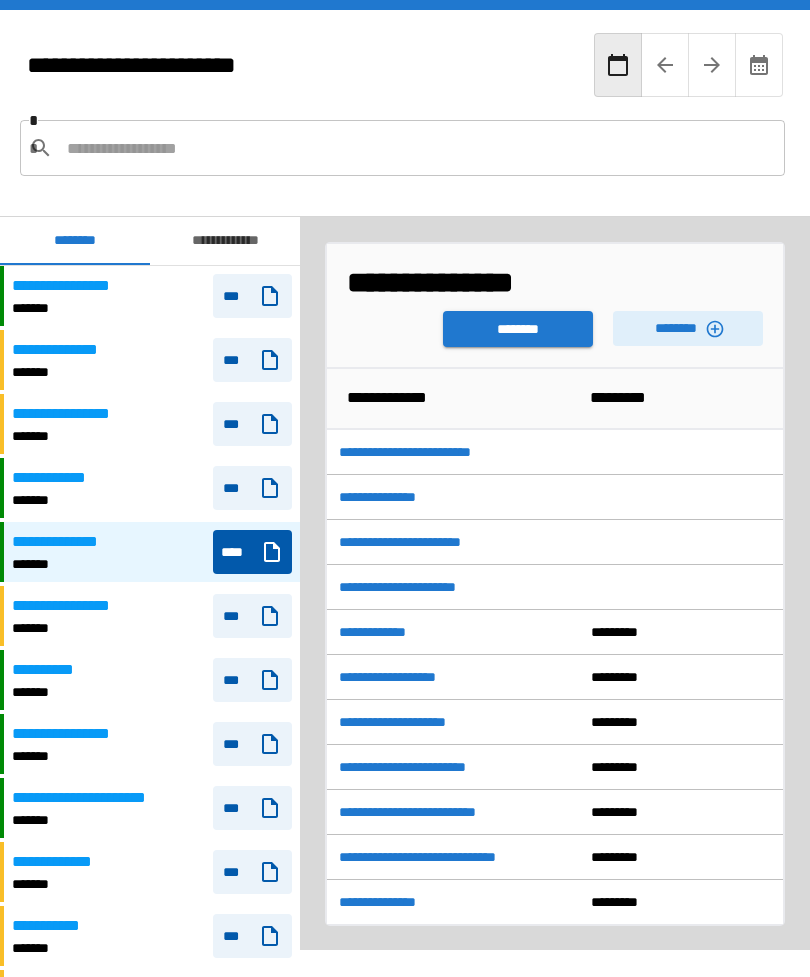 click on "**********" at bounding box center (503, 282) 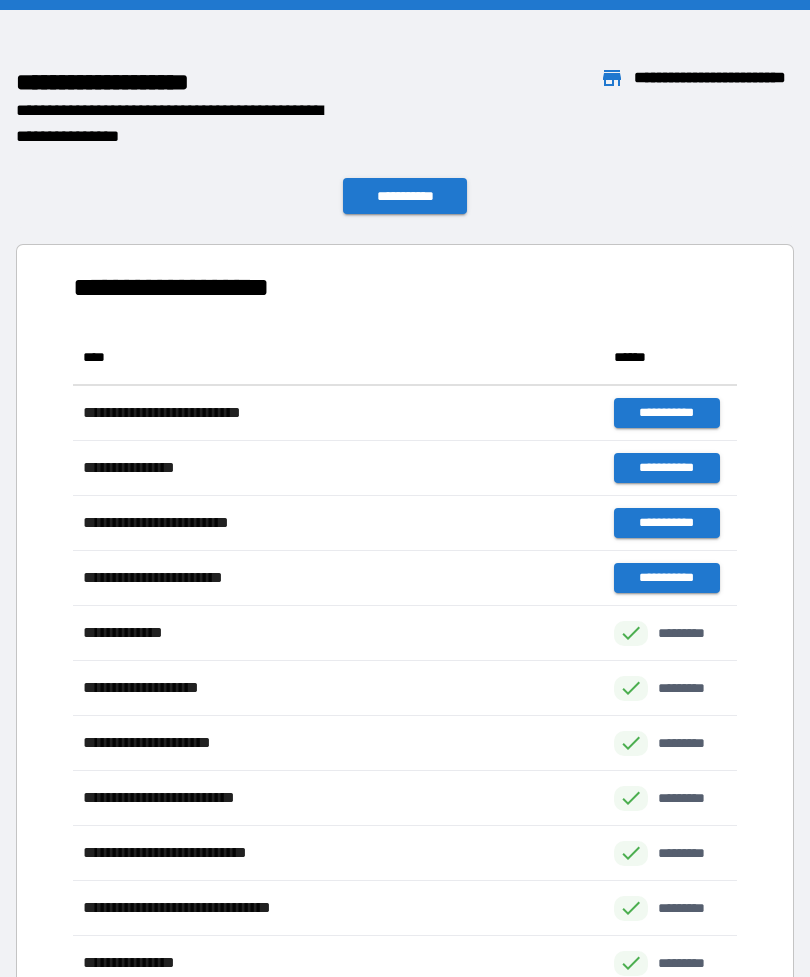 scroll, scrollTop: 661, scrollLeft: 664, axis: both 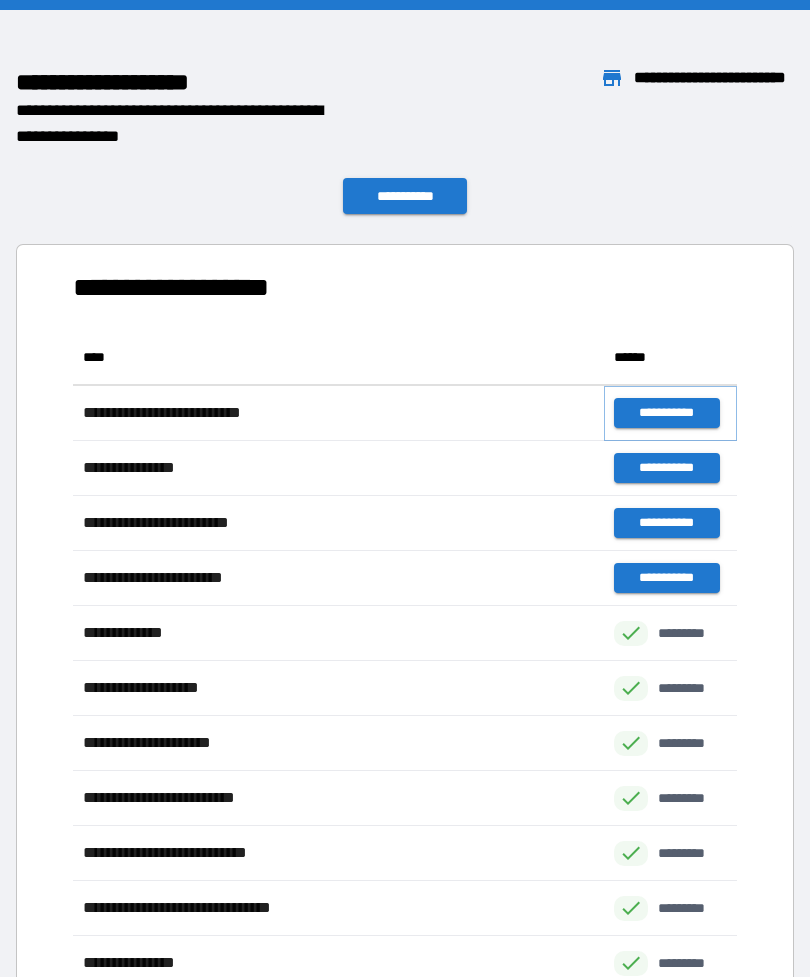 click on "**********" at bounding box center [666, 413] 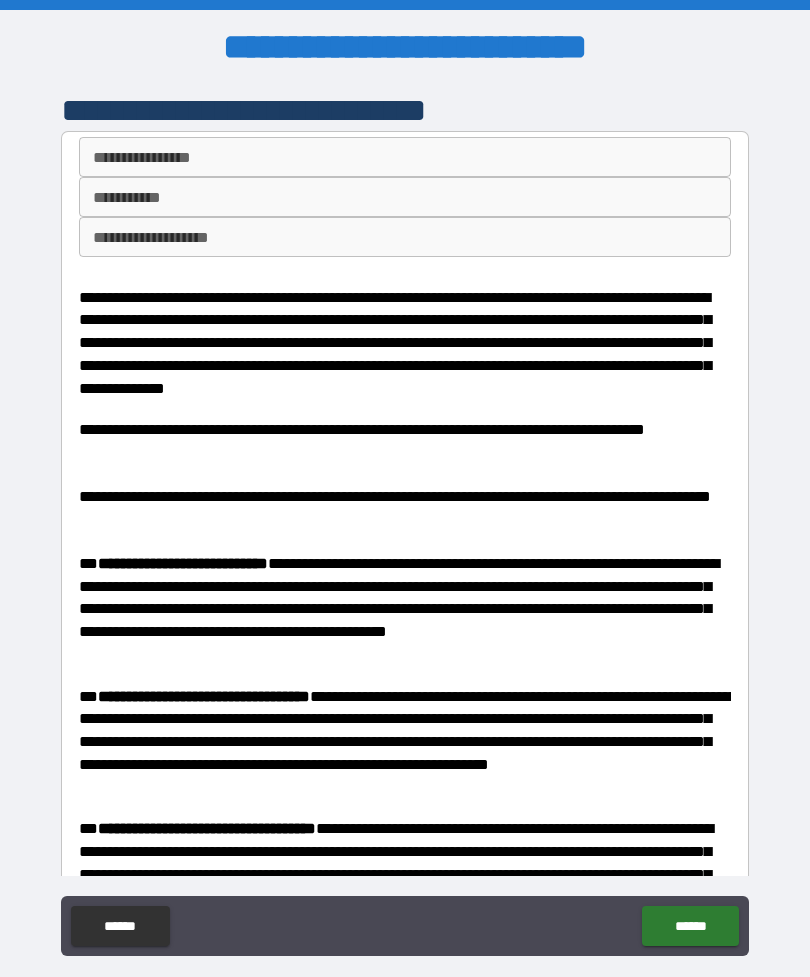 click on "**********" at bounding box center (405, 237) 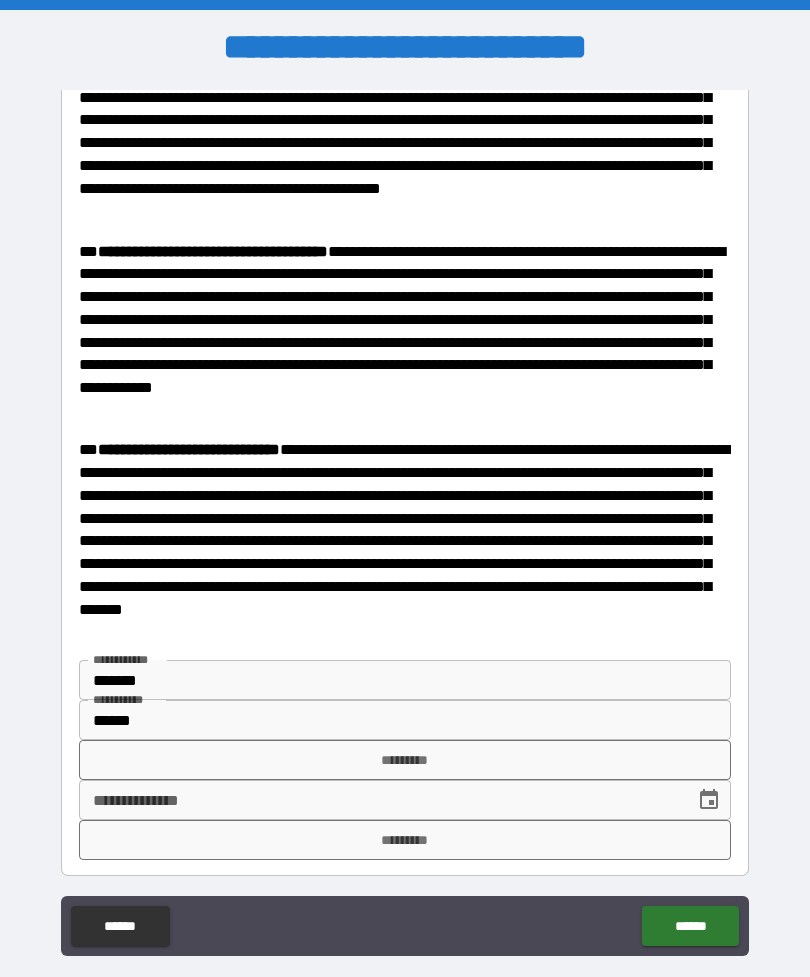 scroll, scrollTop: 1237, scrollLeft: 0, axis: vertical 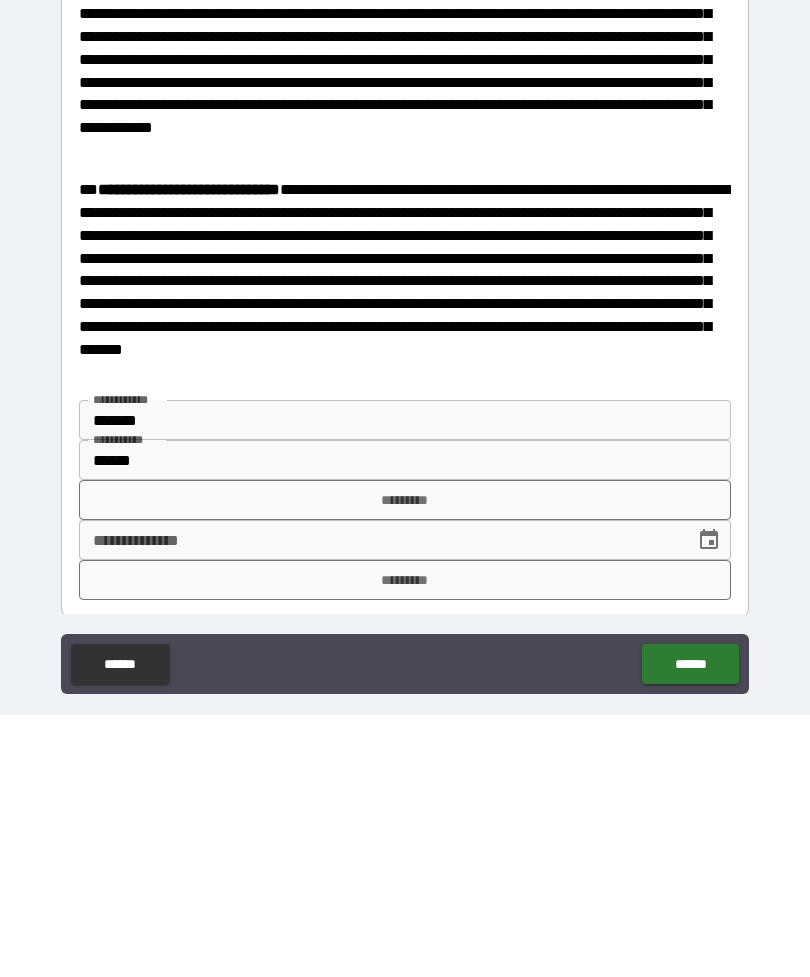 type on "*******" 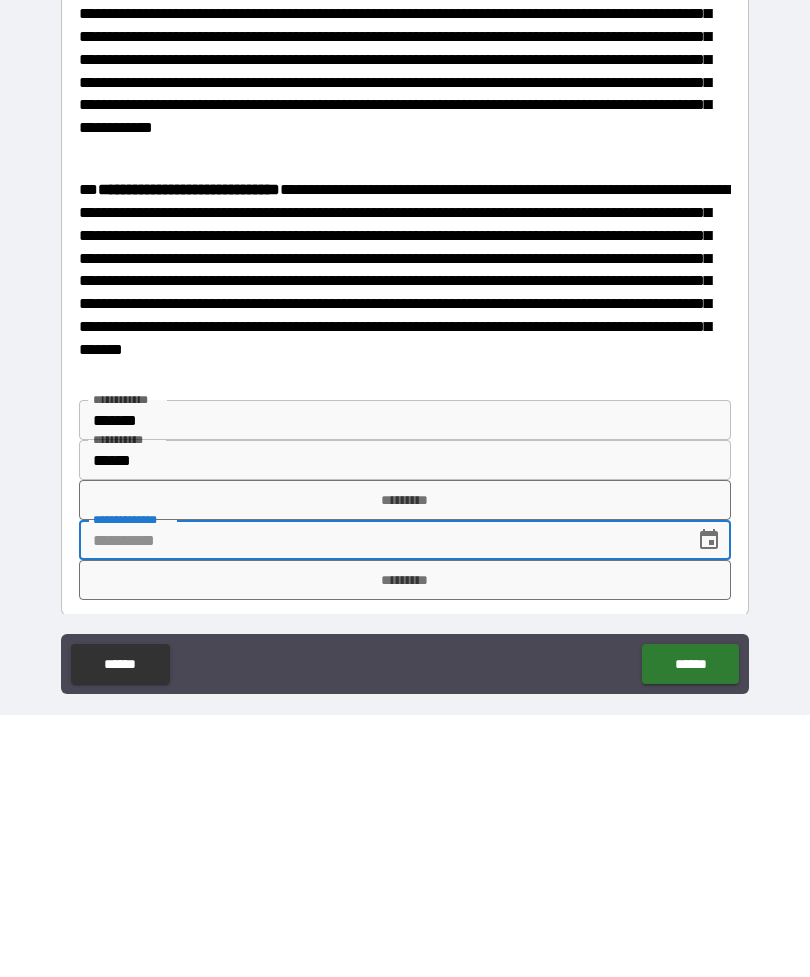 click 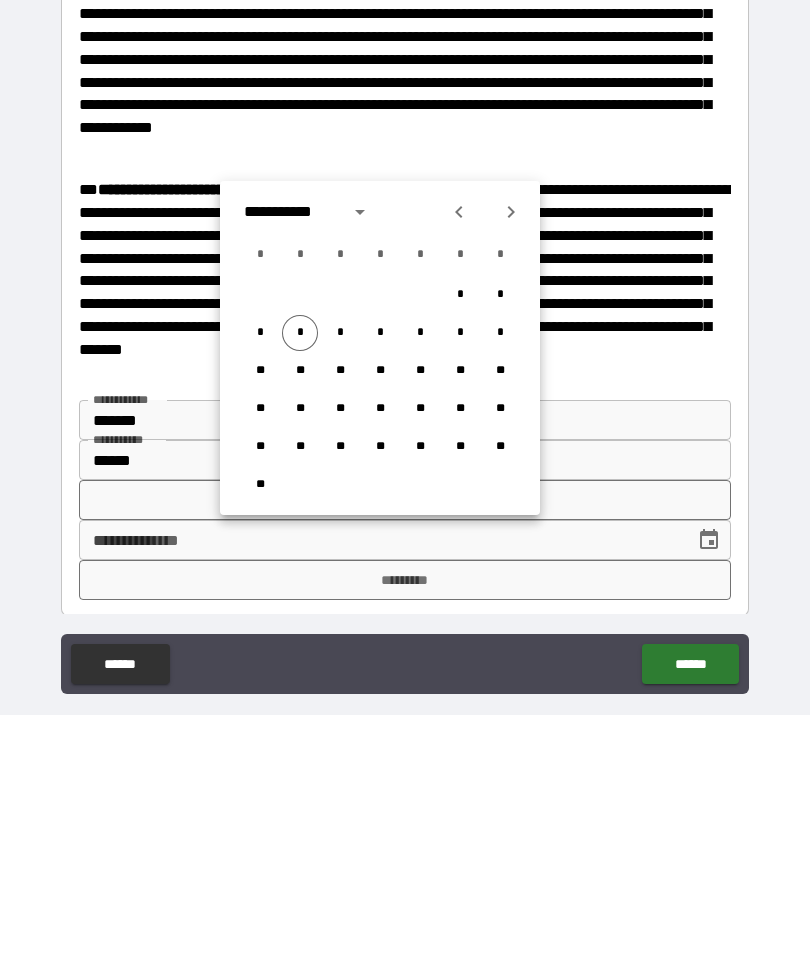 scroll, scrollTop: 64, scrollLeft: 0, axis: vertical 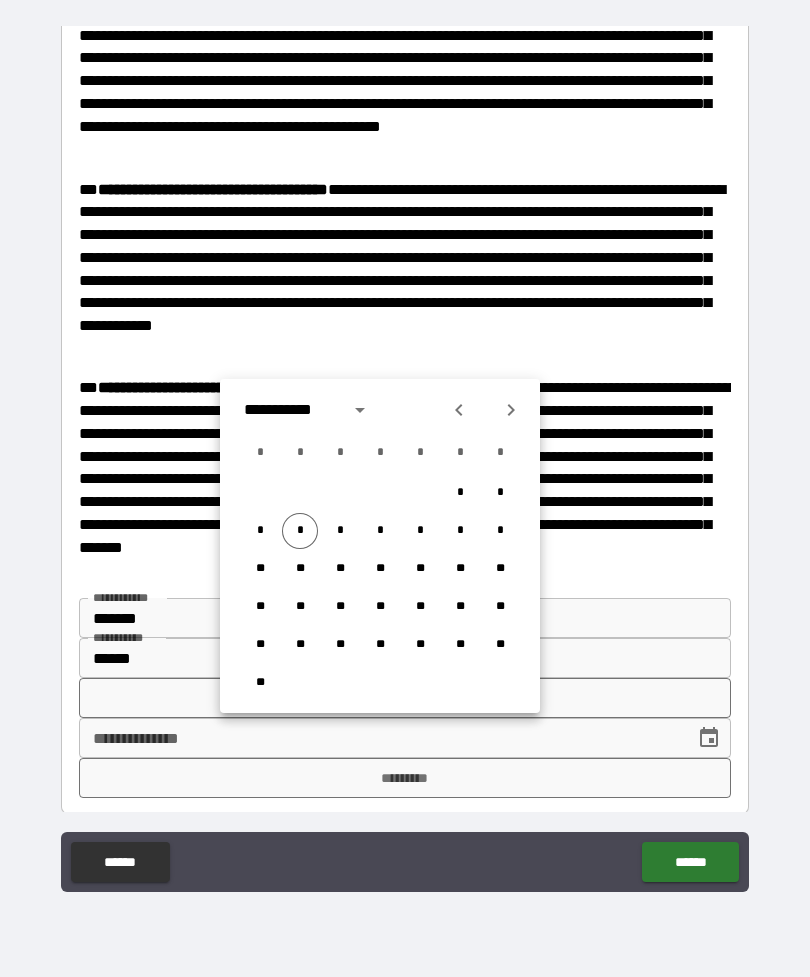 click on "*" at bounding box center (300, 531) 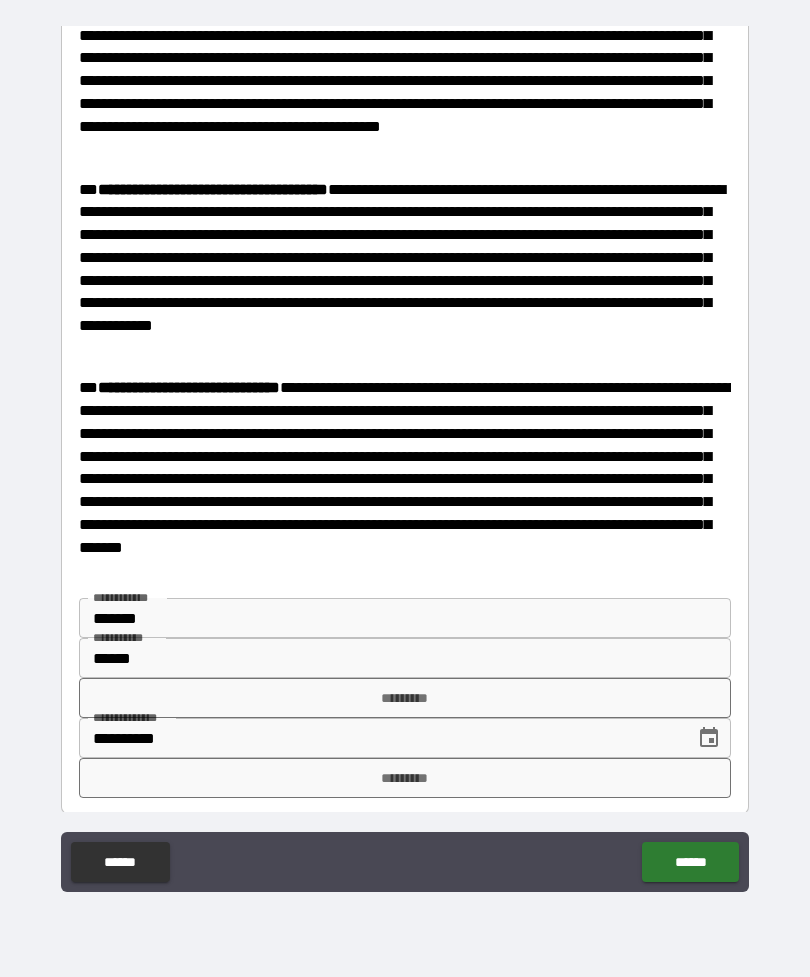 click on "*********" at bounding box center (405, 778) 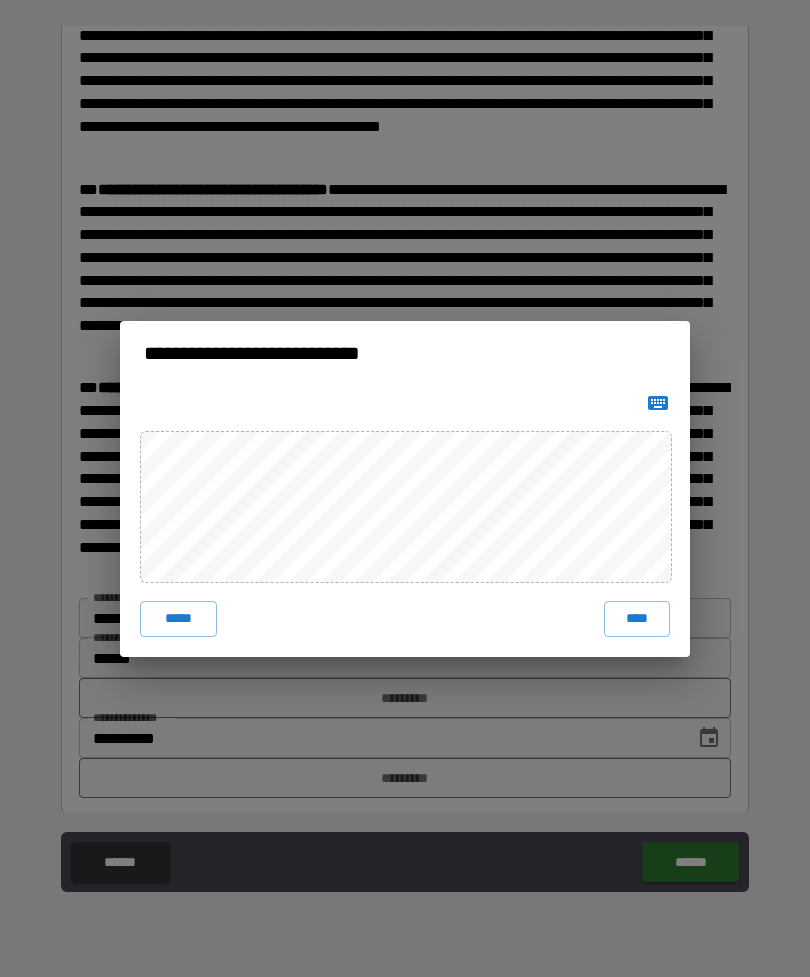 click on "****" at bounding box center (637, 619) 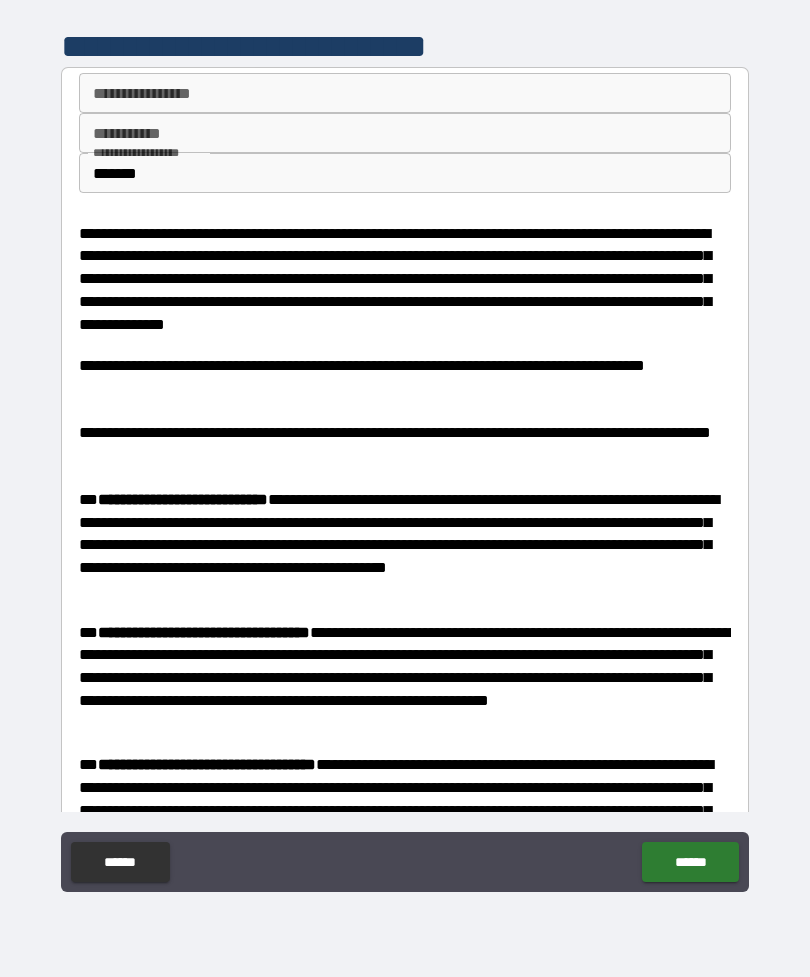 scroll, scrollTop: 0, scrollLeft: 0, axis: both 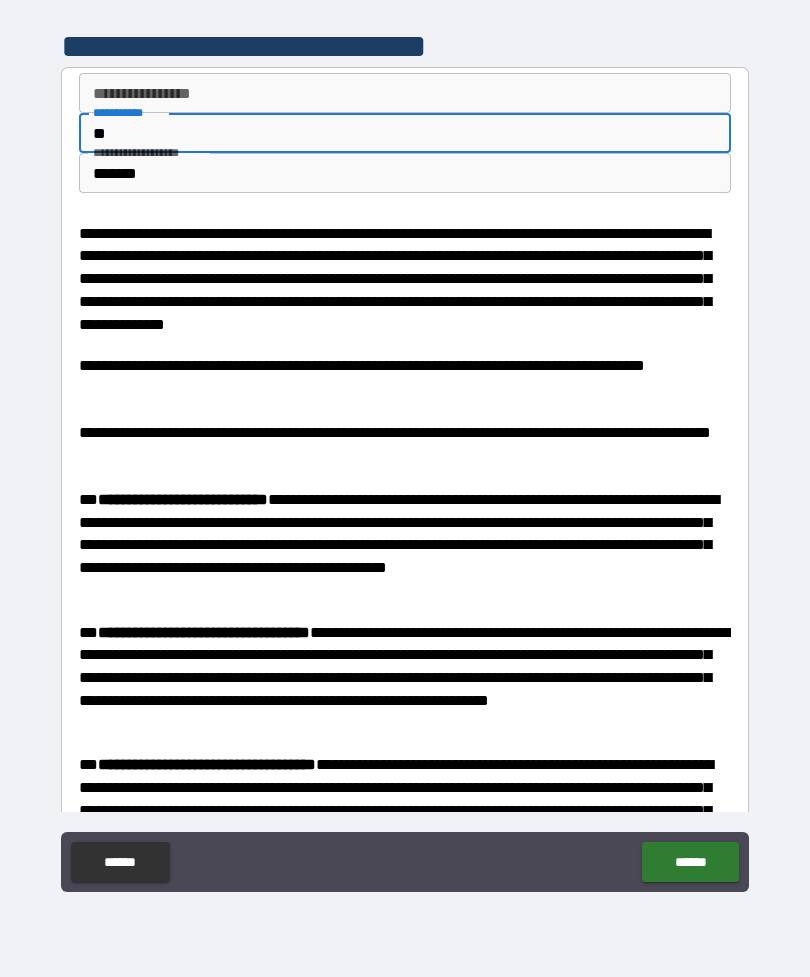 type on "**" 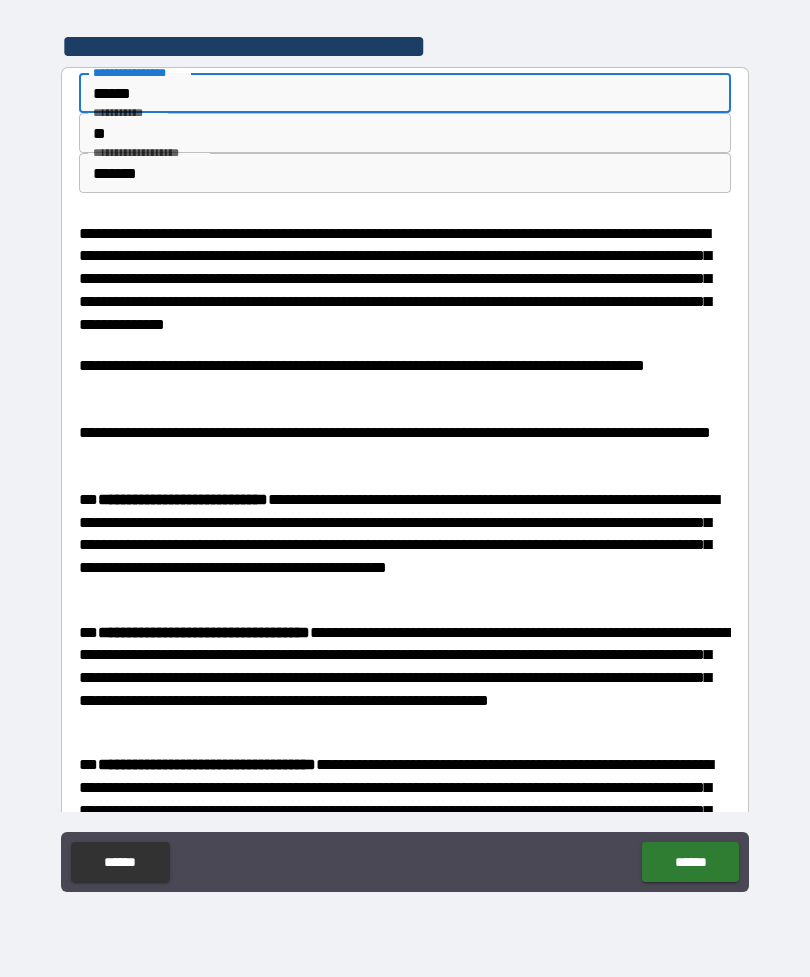 type on "******" 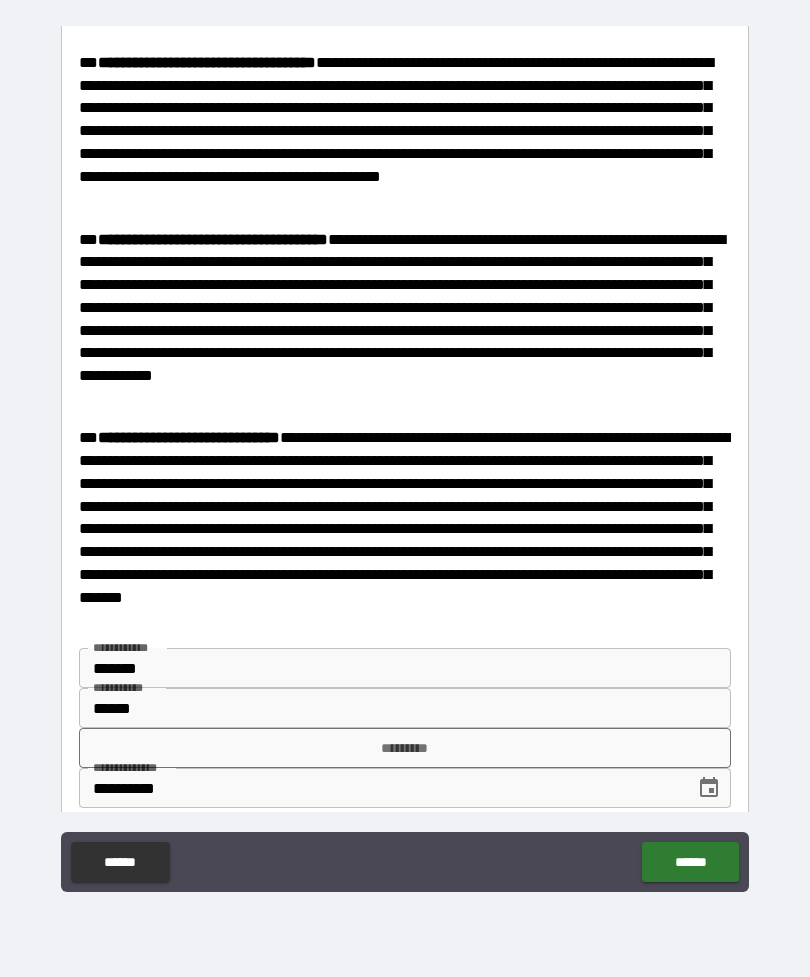 scroll, scrollTop: 1190, scrollLeft: 0, axis: vertical 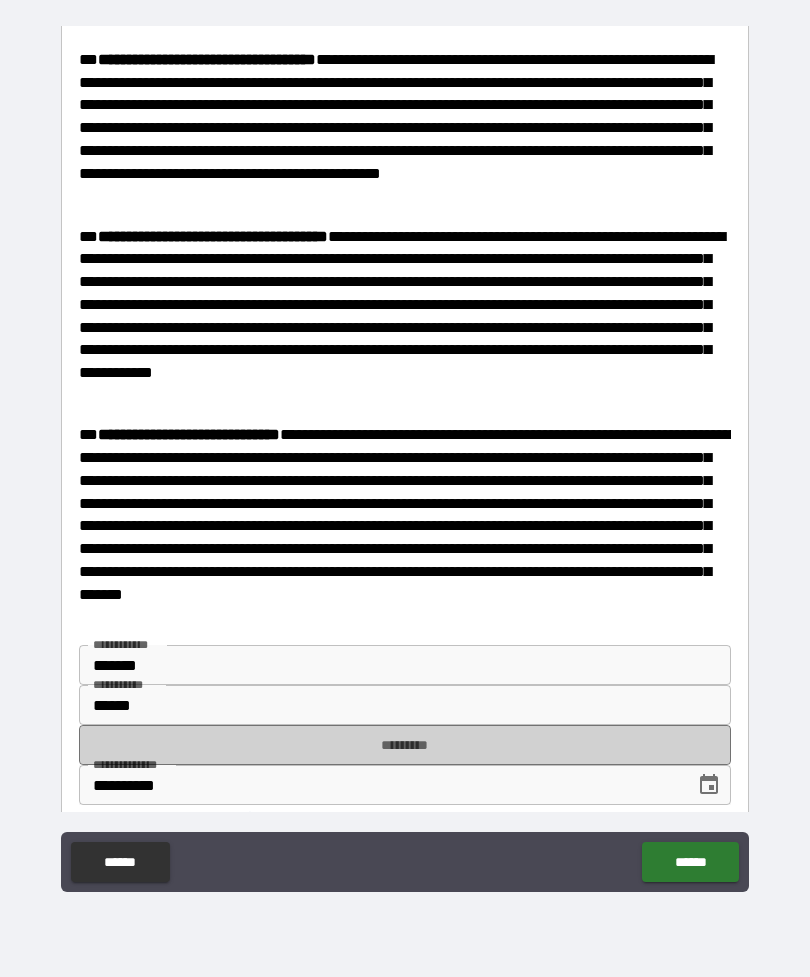 click on "*********" at bounding box center (405, 745) 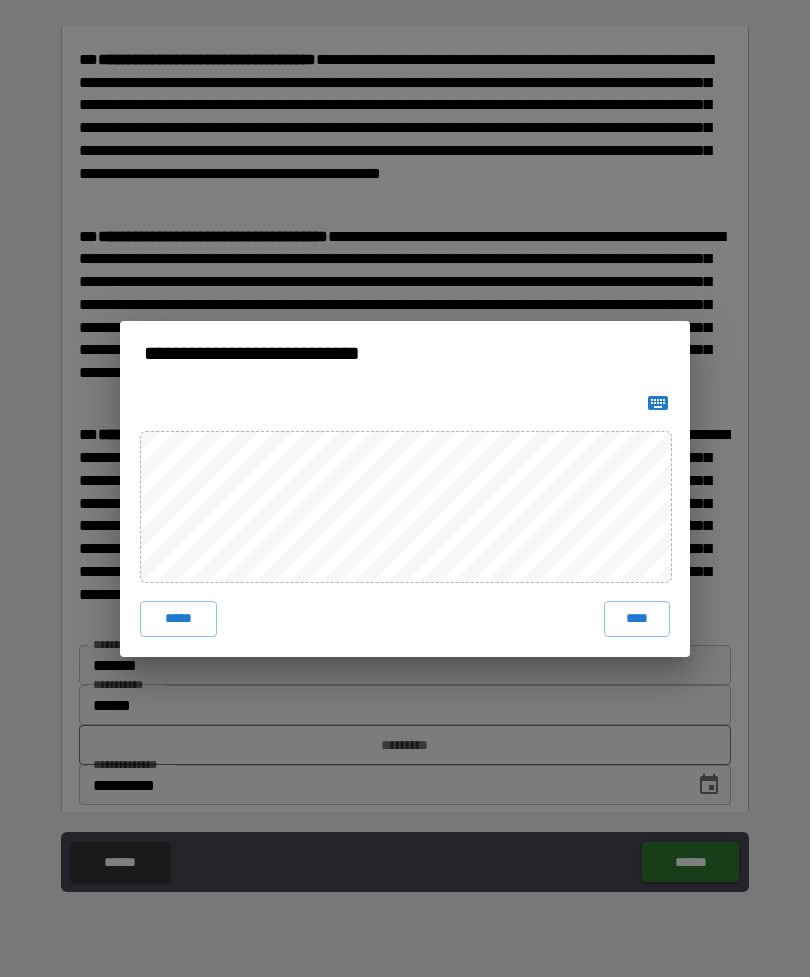 click on "****" at bounding box center (637, 619) 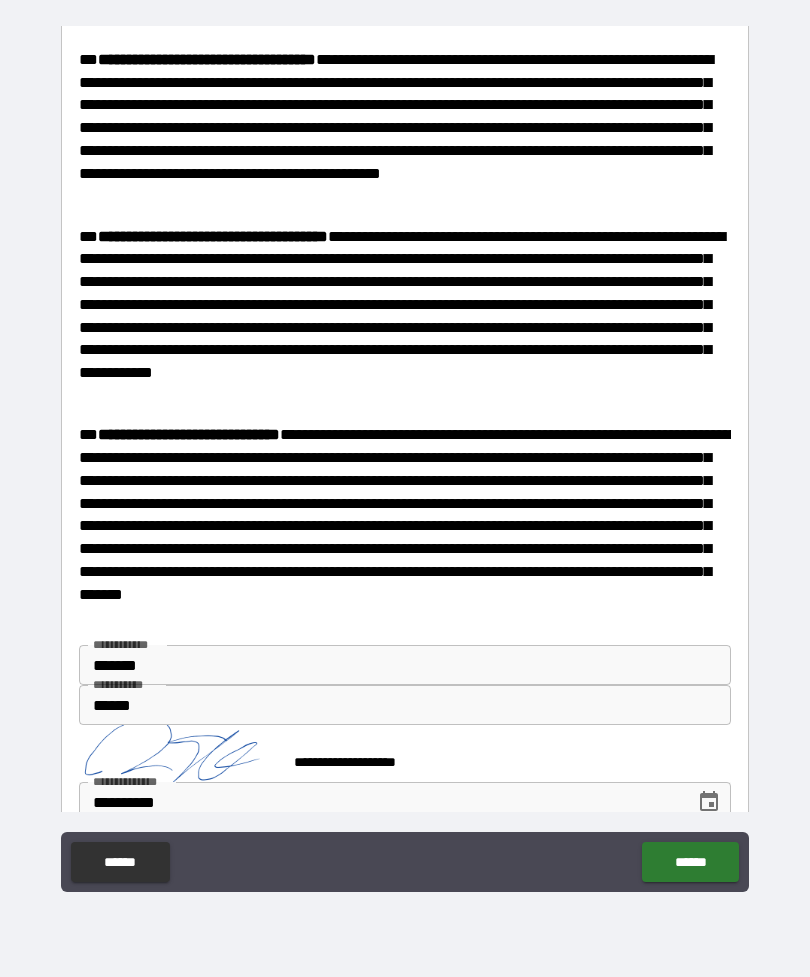 click on "******" at bounding box center (690, 862) 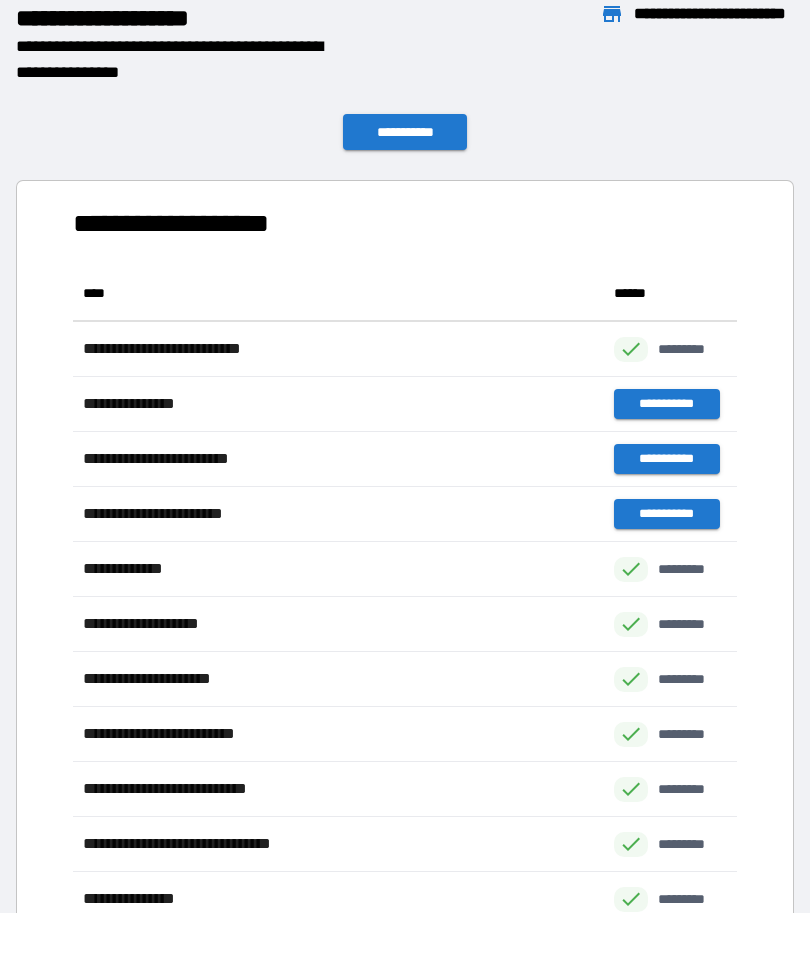 scroll, scrollTop: 1, scrollLeft: 1, axis: both 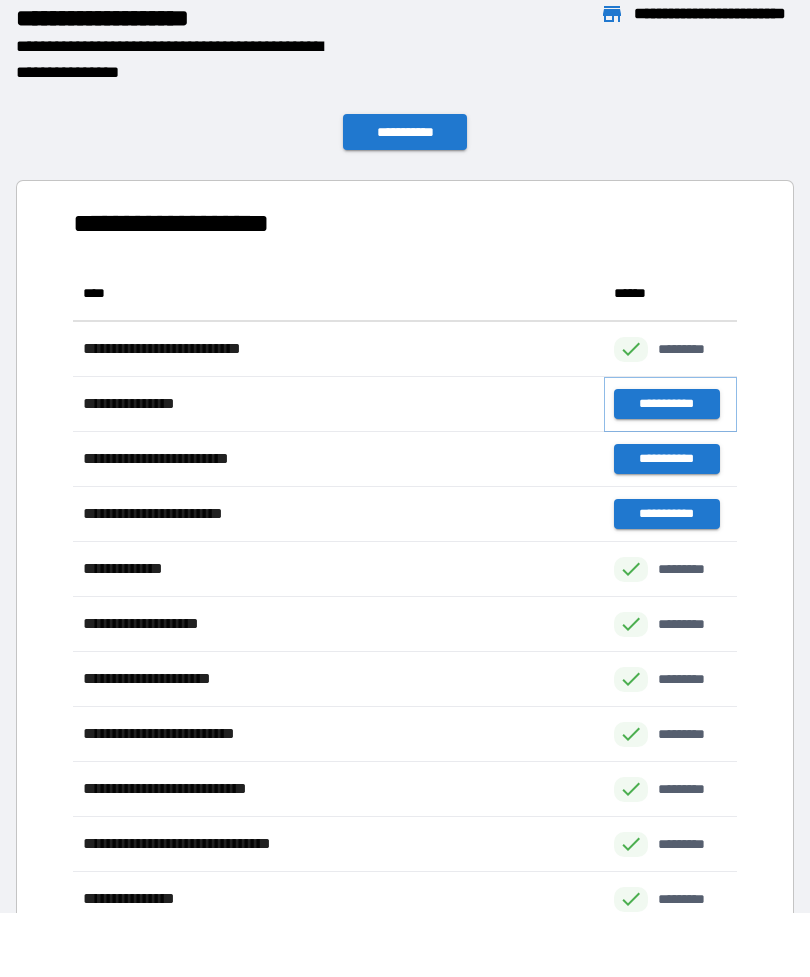 click on "**********" at bounding box center (666, 404) 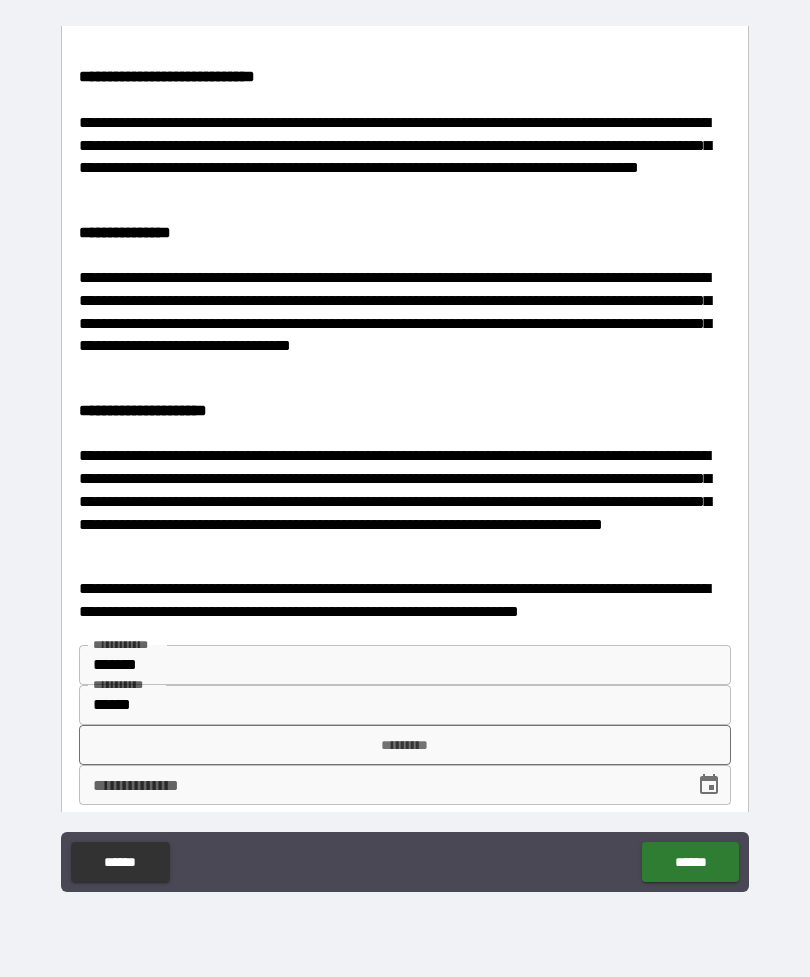 scroll, scrollTop: 769, scrollLeft: 0, axis: vertical 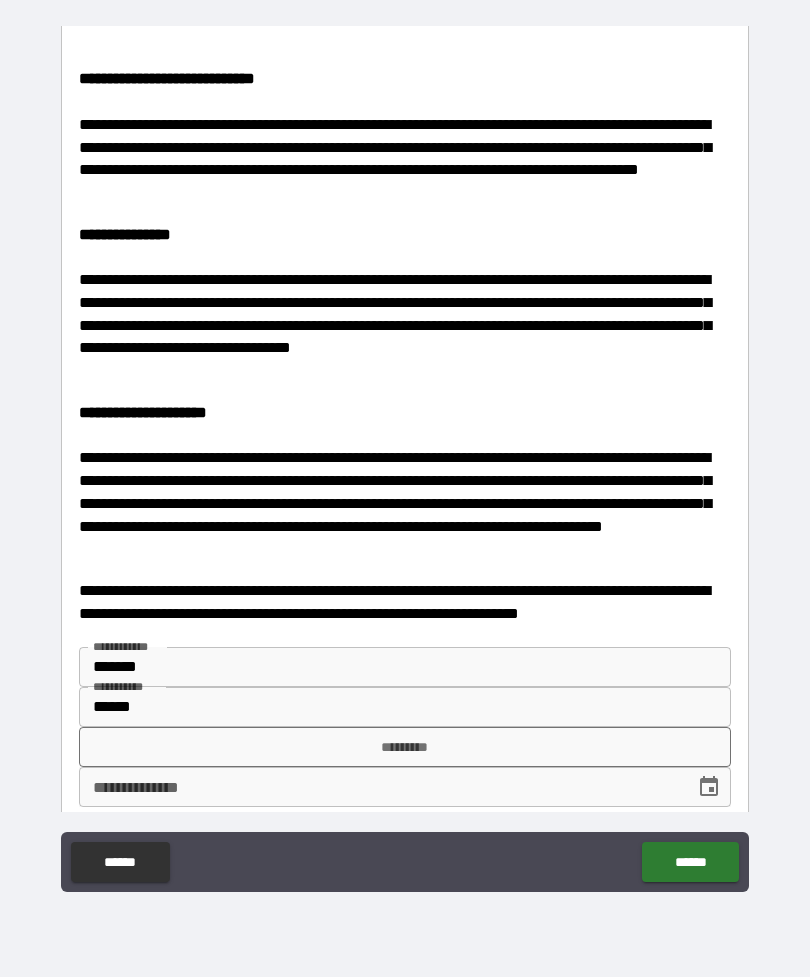 click on "*********" at bounding box center [405, 747] 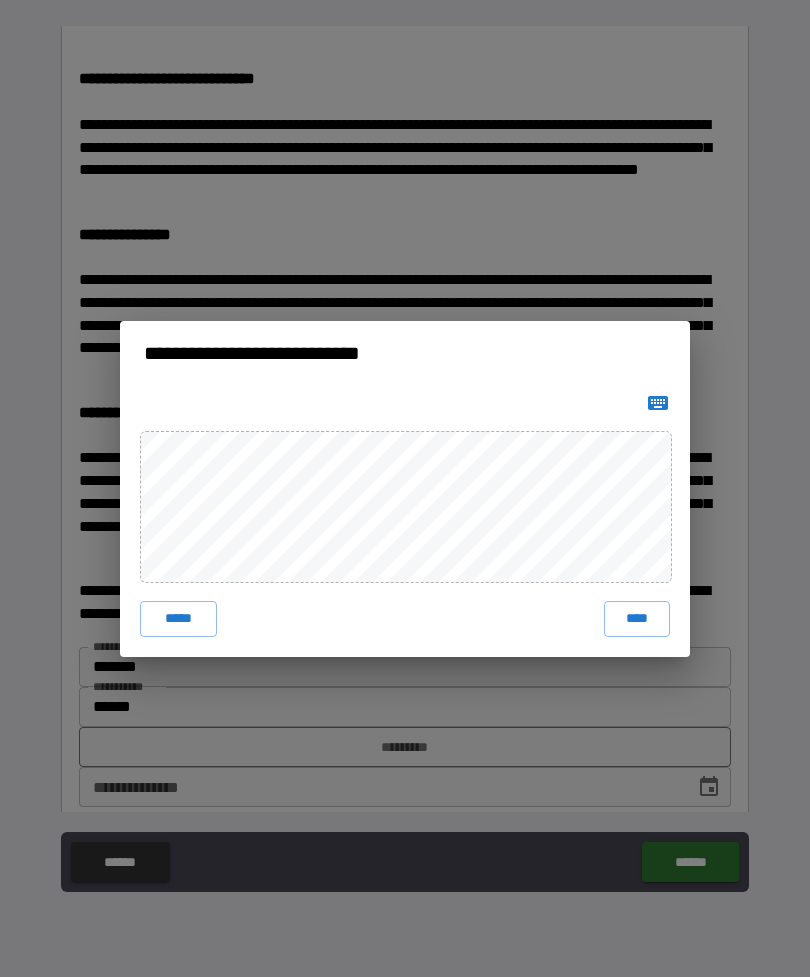 click on "****" at bounding box center (637, 619) 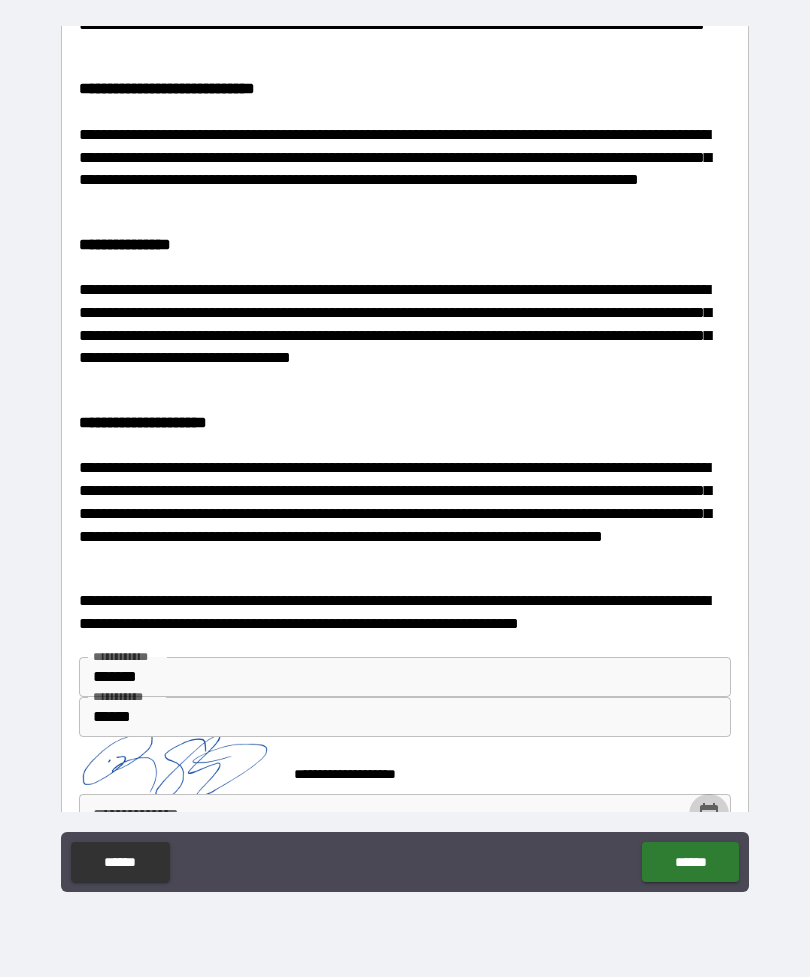 click 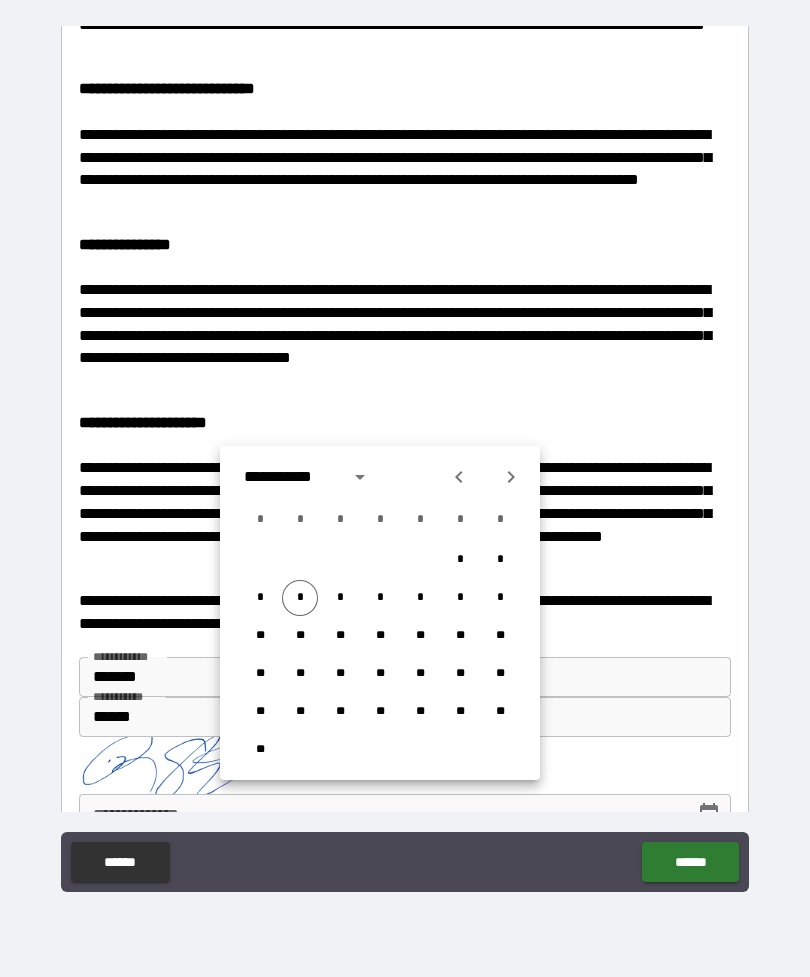 click on "*" at bounding box center [300, 598] 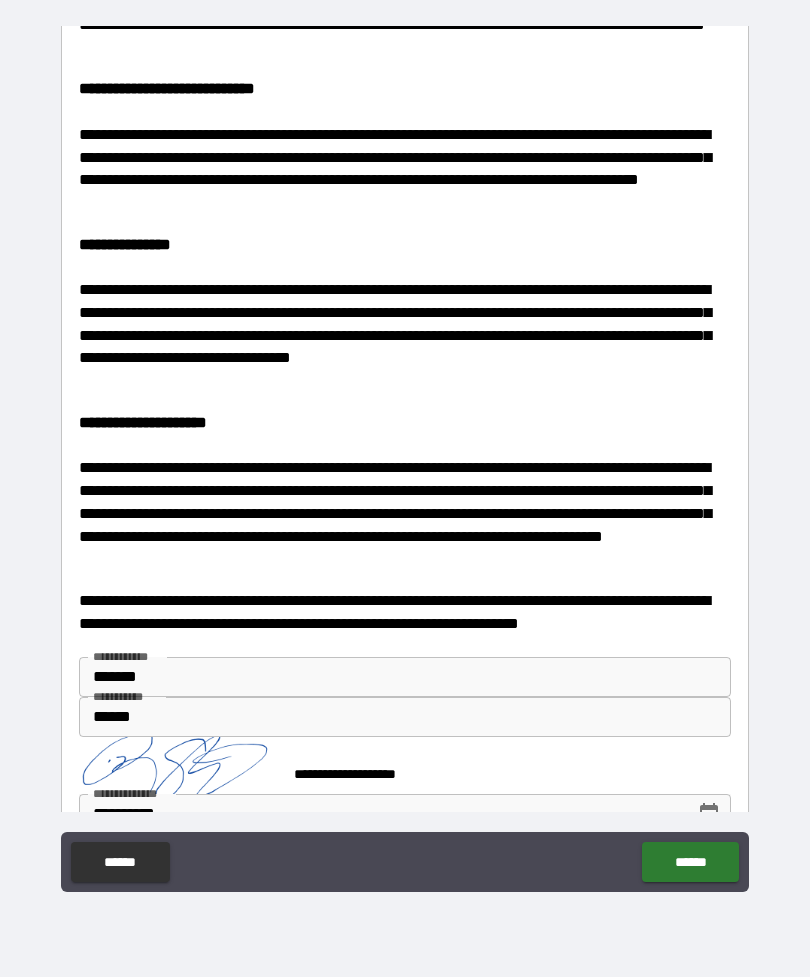 scroll, scrollTop: 765, scrollLeft: 0, axis: vertical 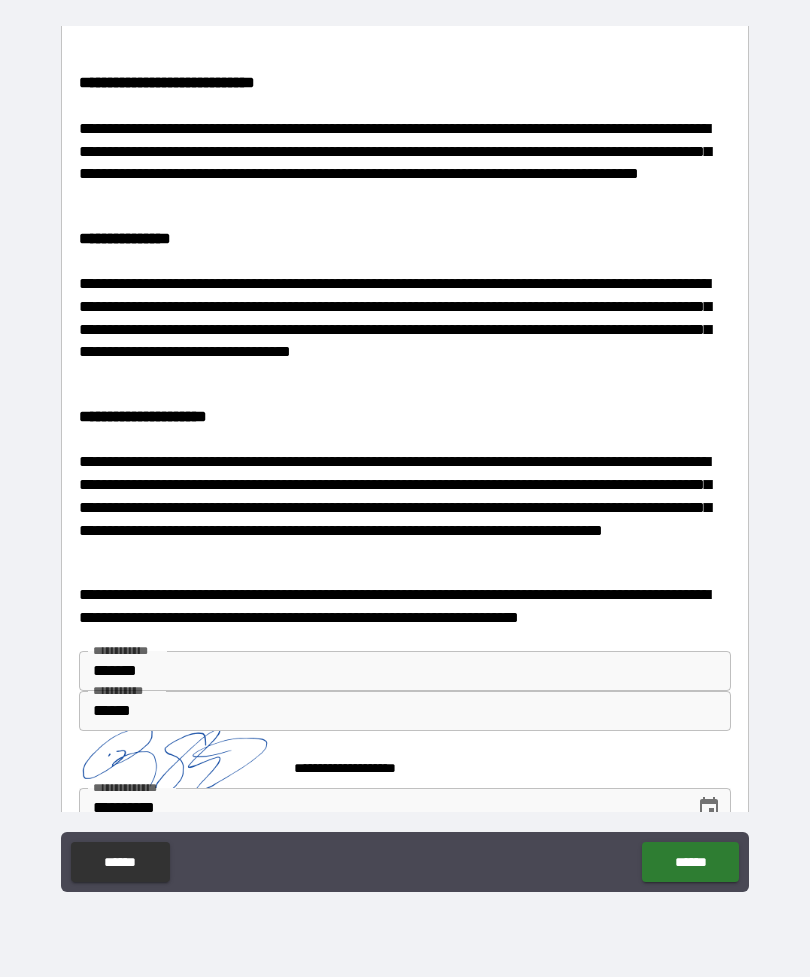 click on "******" at bounding box center [690, 862] 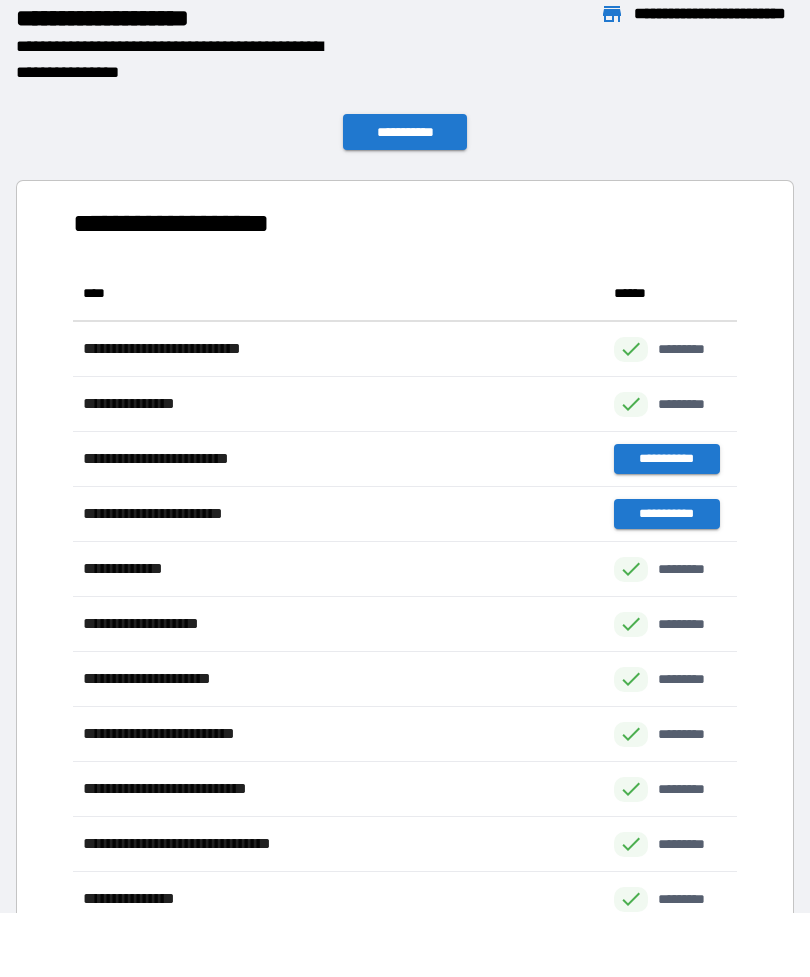 scroll, scrollTop: 1, scrollLeft: 1, axis: both 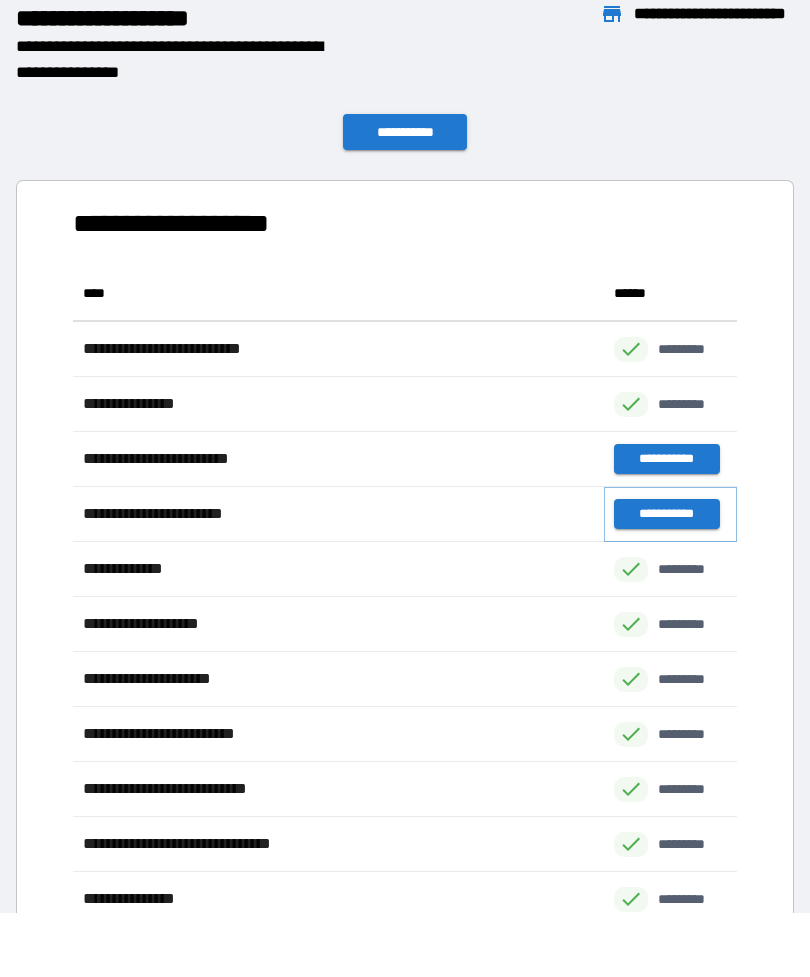 click on "**********" at bounding box center [666, 514] 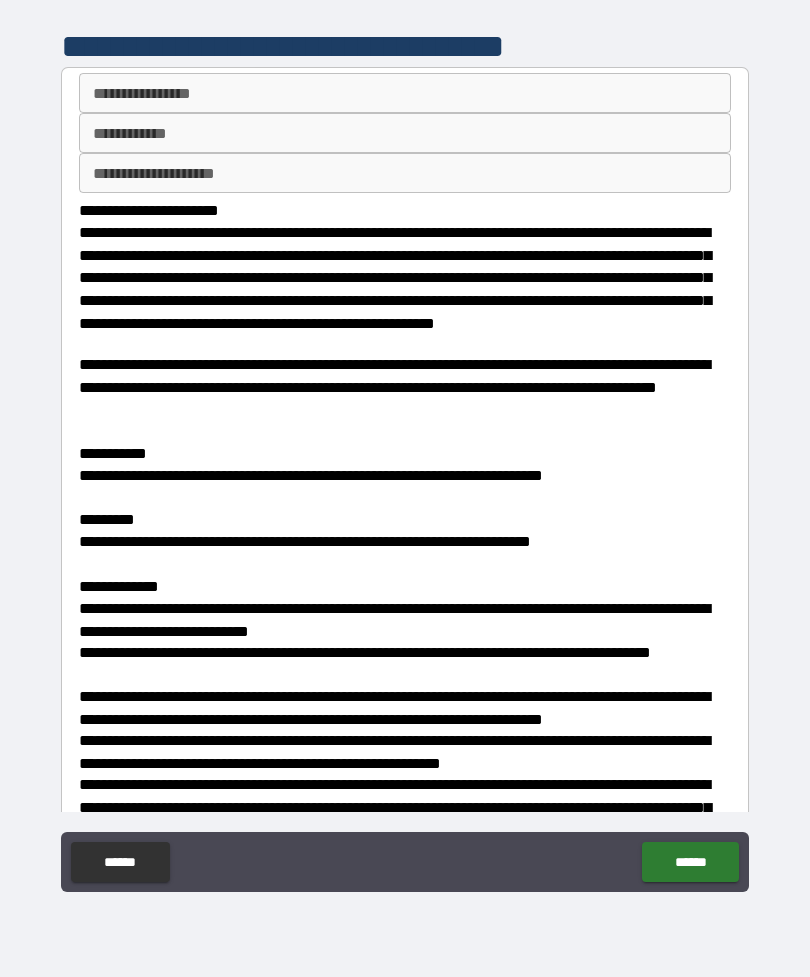 click on "**********" at bounding box center (405, 93) 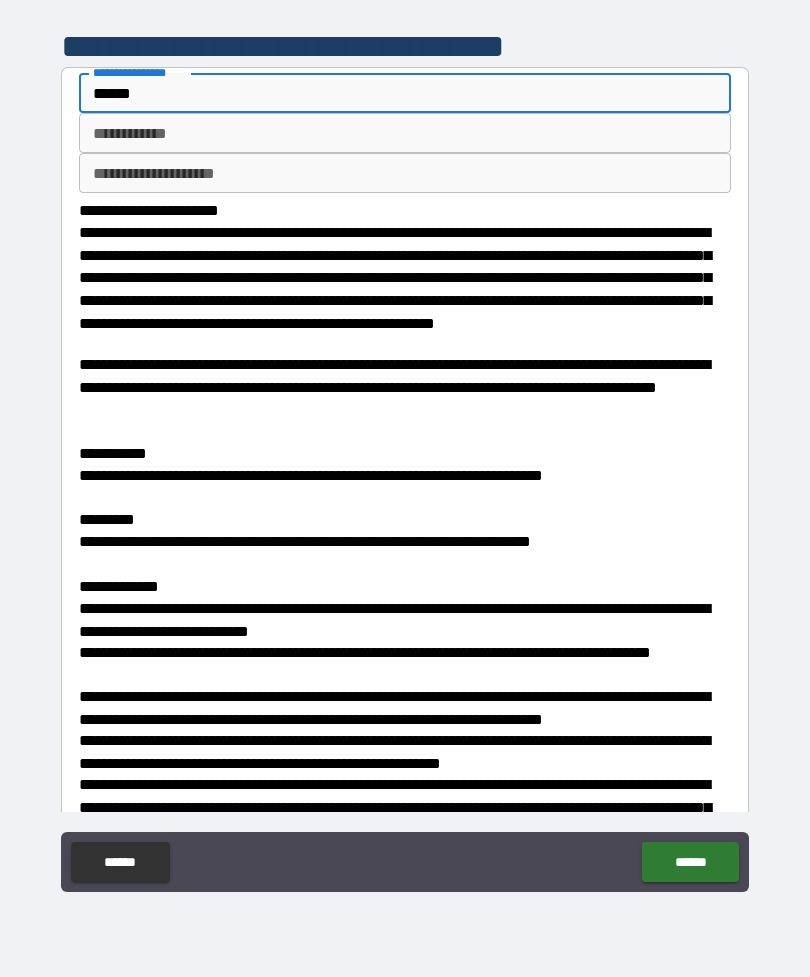 type on "******" 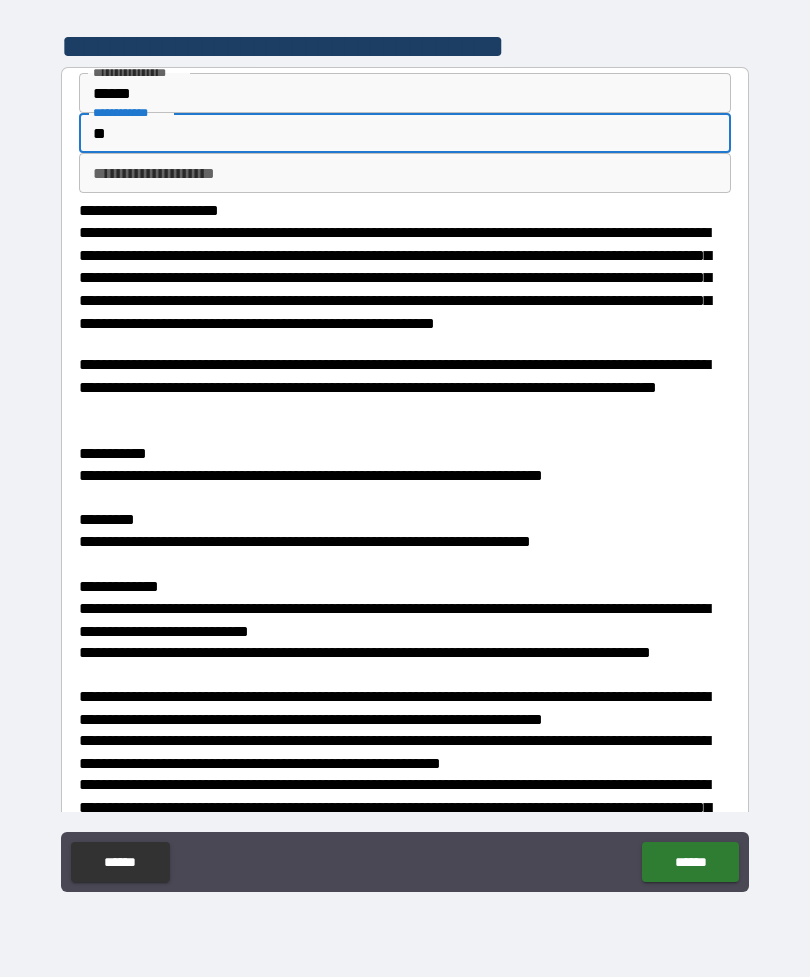 type on "**" 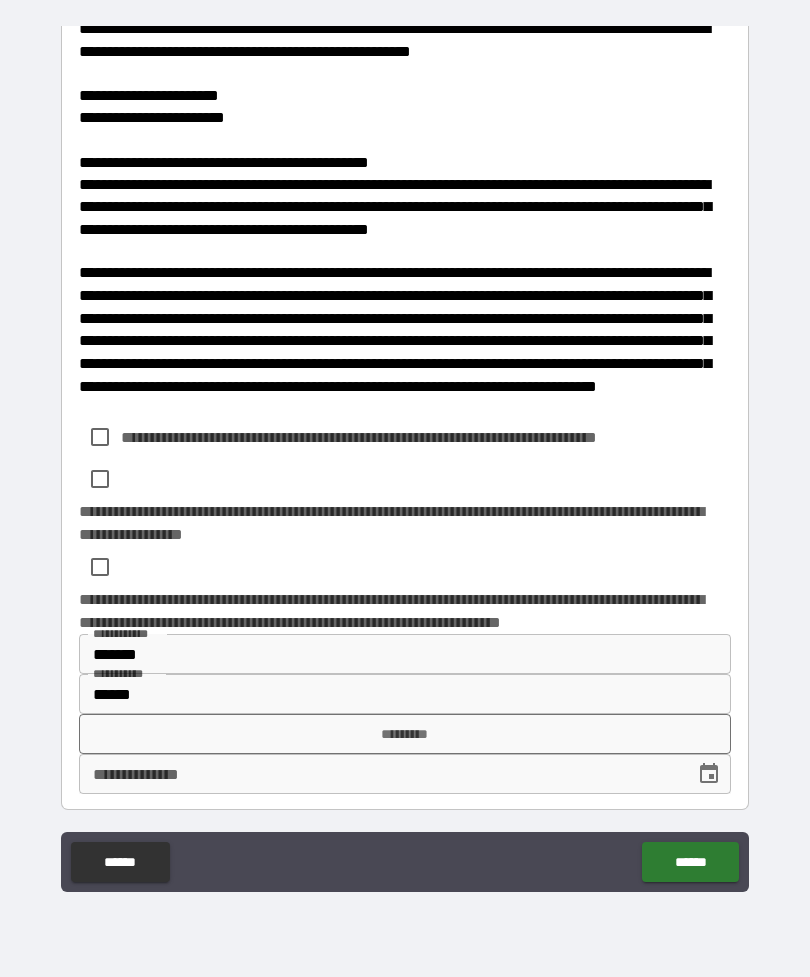 scroll, scrollTop: 865, scrollLeft: 0, axis: vertical 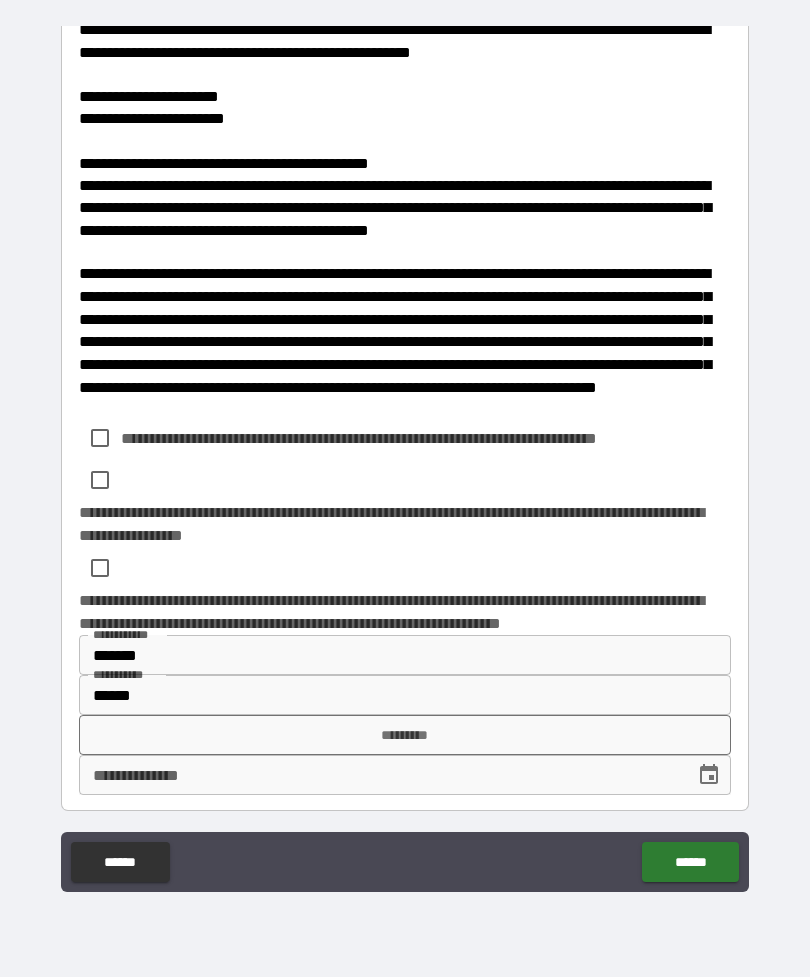 type on "*******" 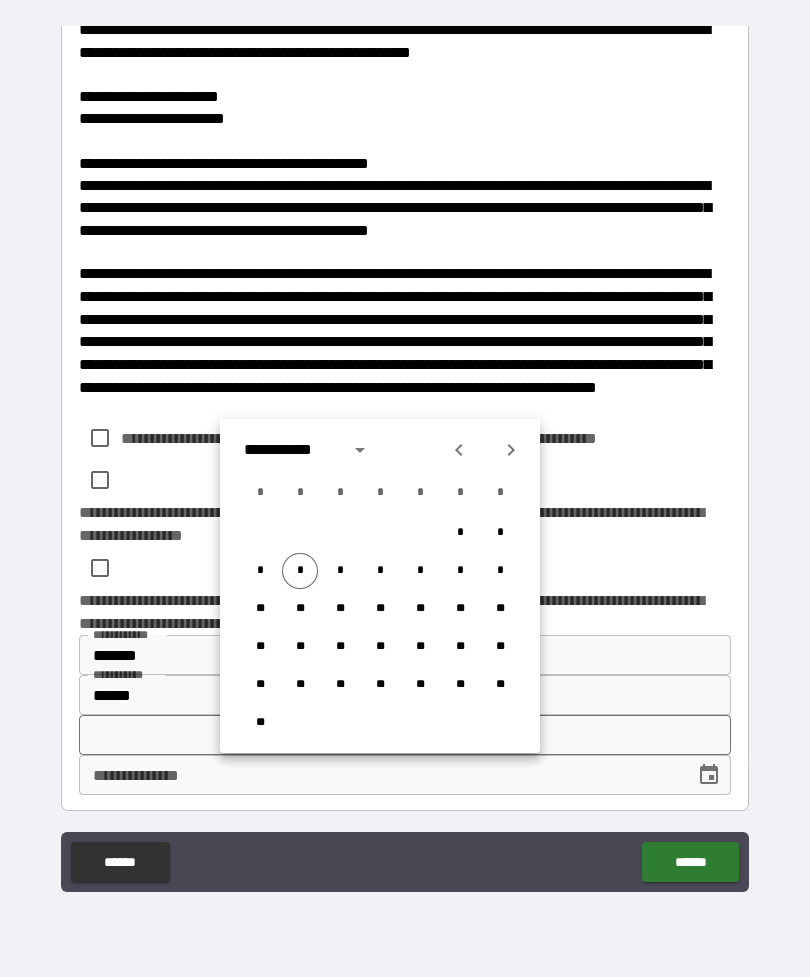 click on "*" at bounding box center (300, 571) 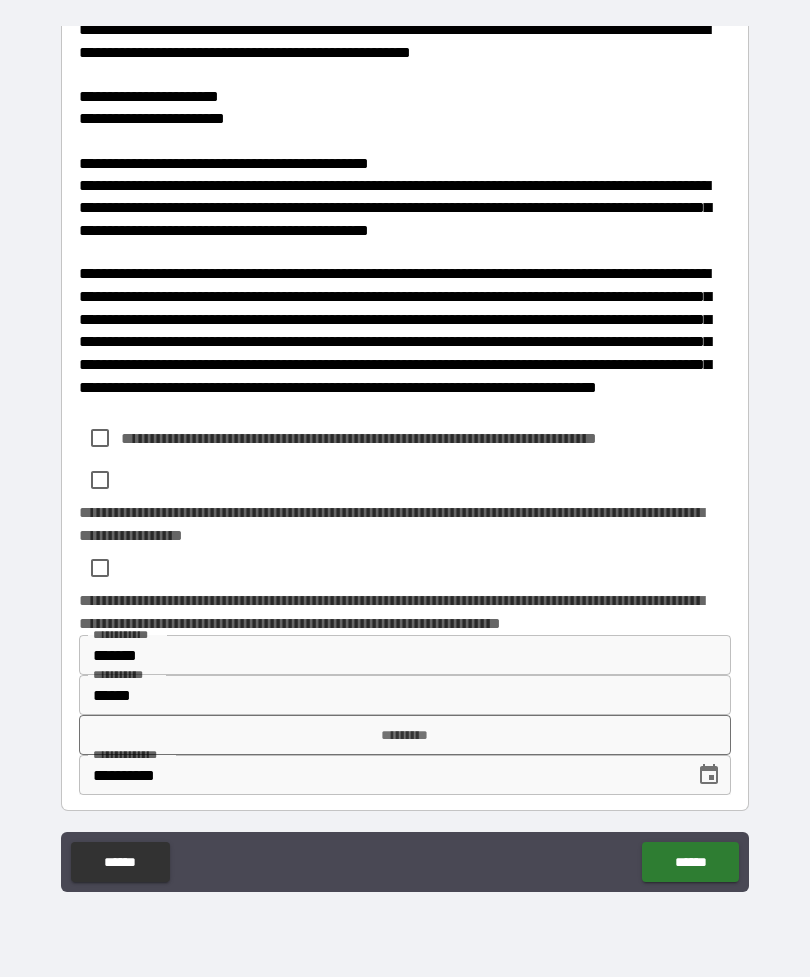 type on "**********" 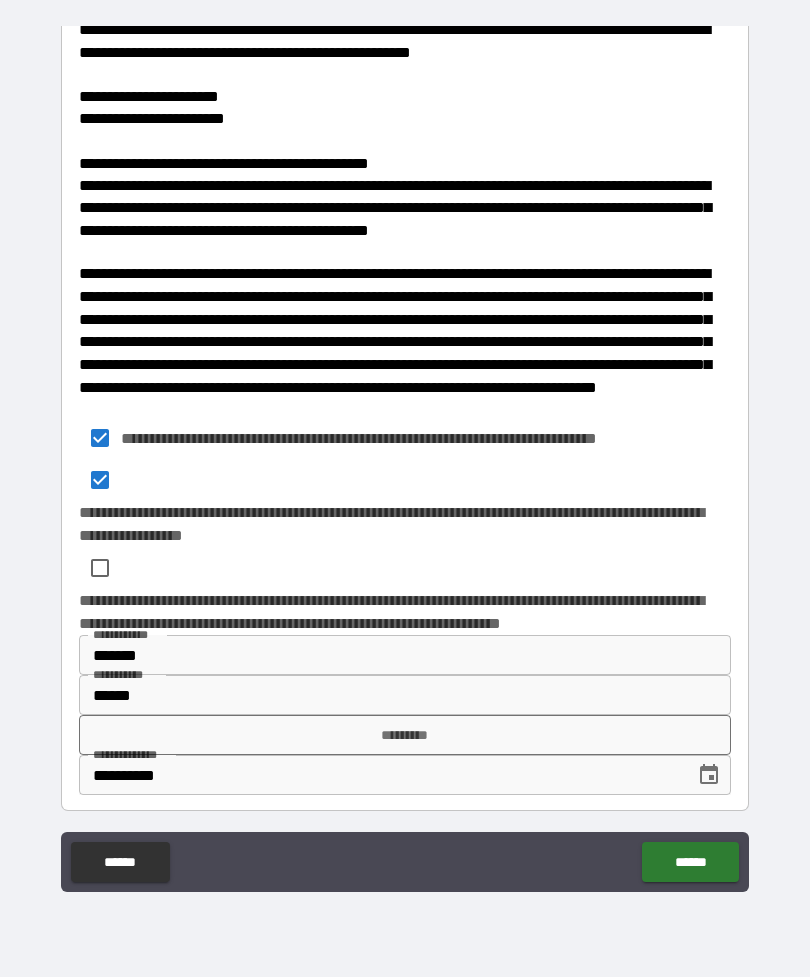 click on "*********" at bounding box center [405, 735] 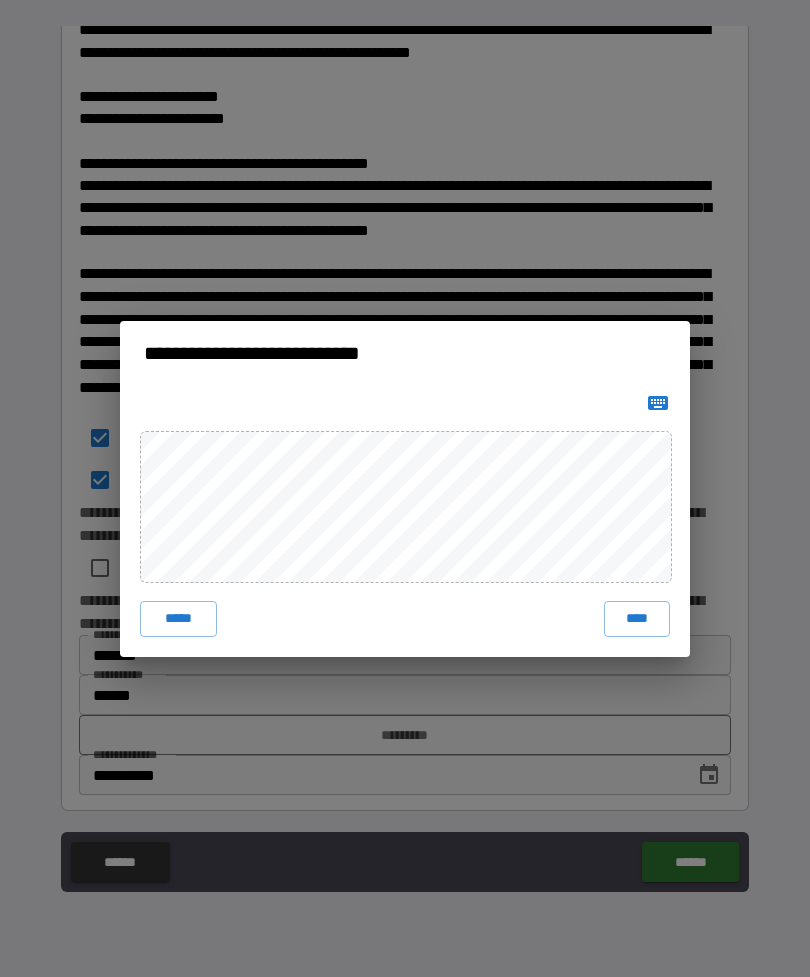 click on "****" at bounding box center [637, 619] 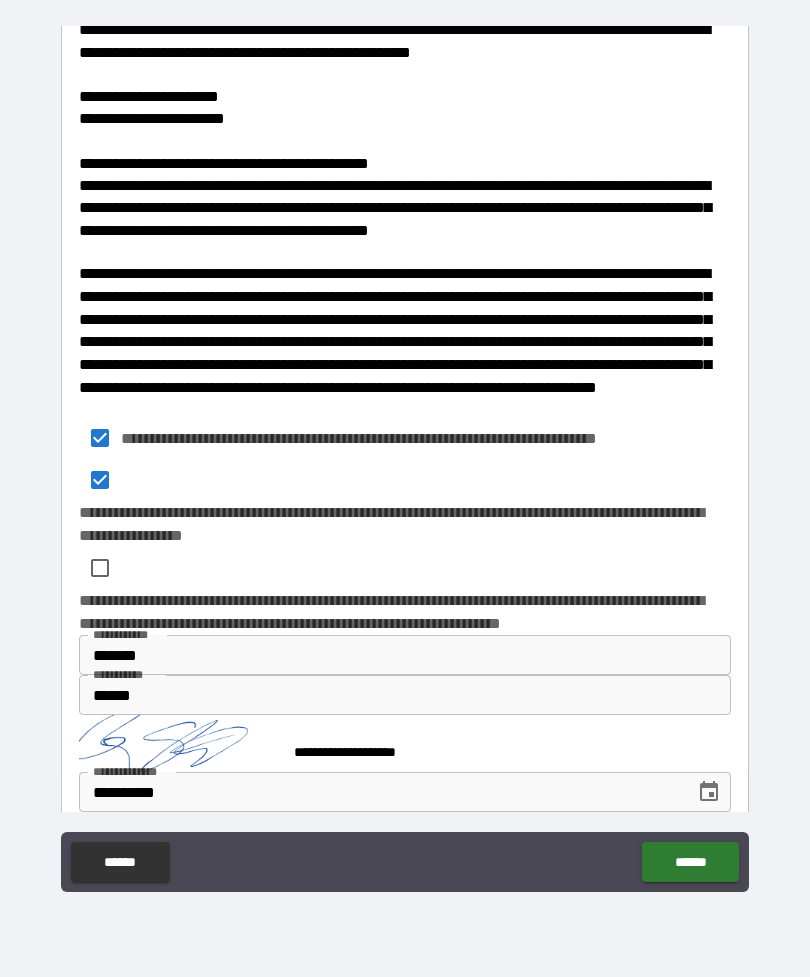 scroll, scrollTop: 855, scrollLeft: 0, axis: vertical 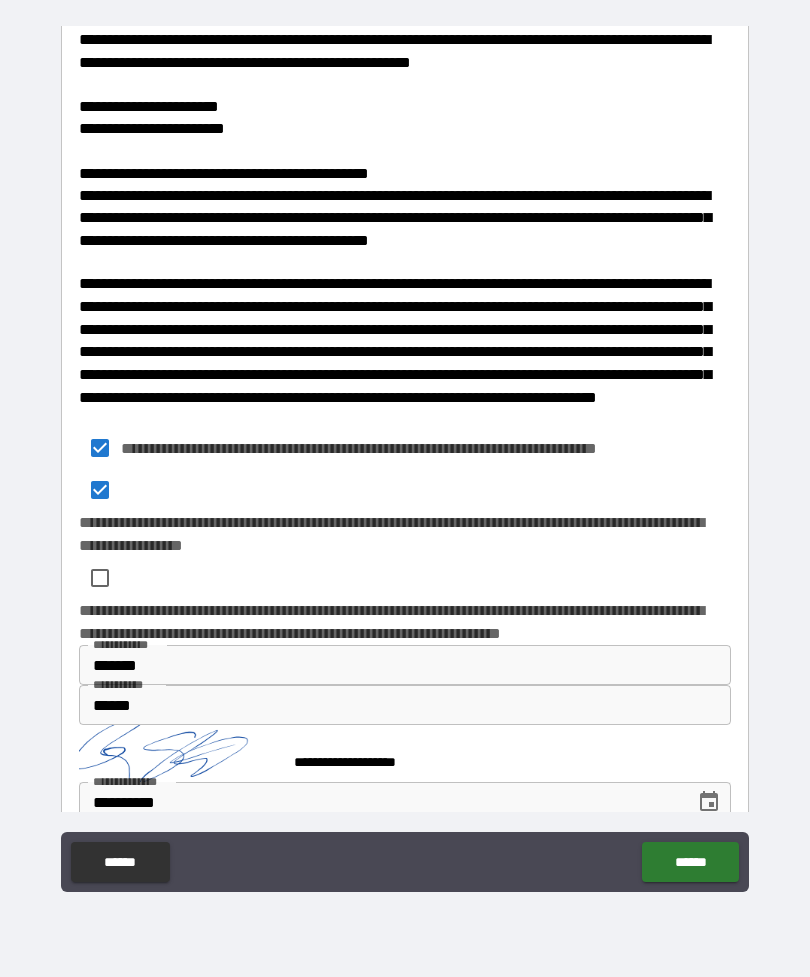 click on "******" at bounding box center [690, 862] 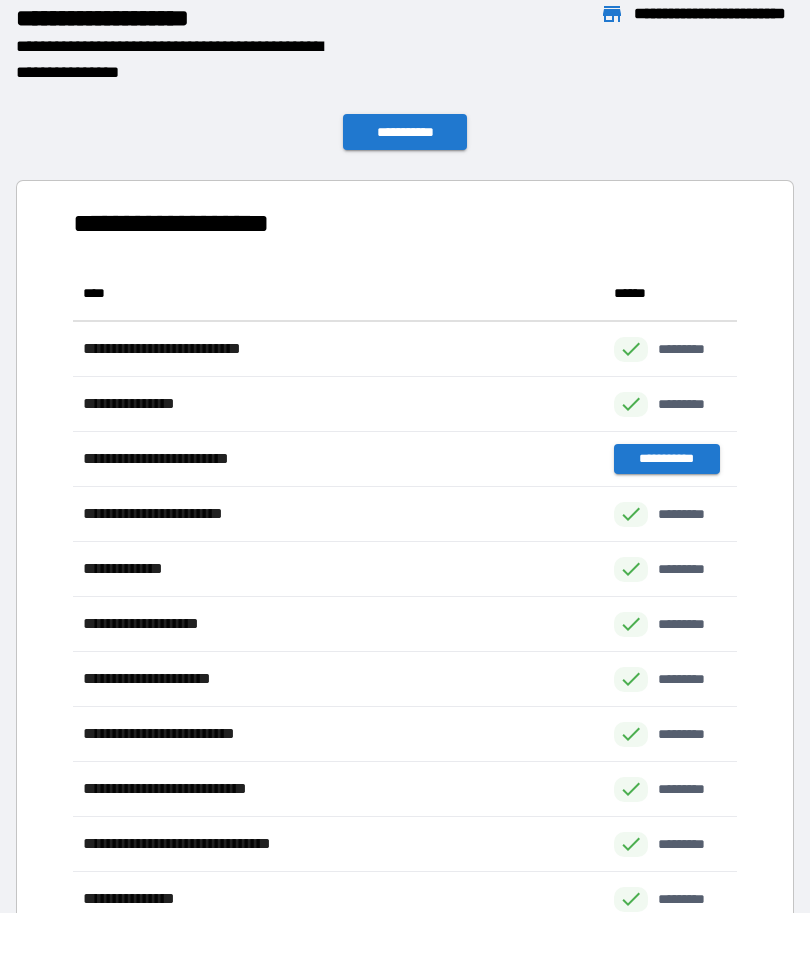 scroll, scrollTop: 1, scrollLeft: 1, axis: both 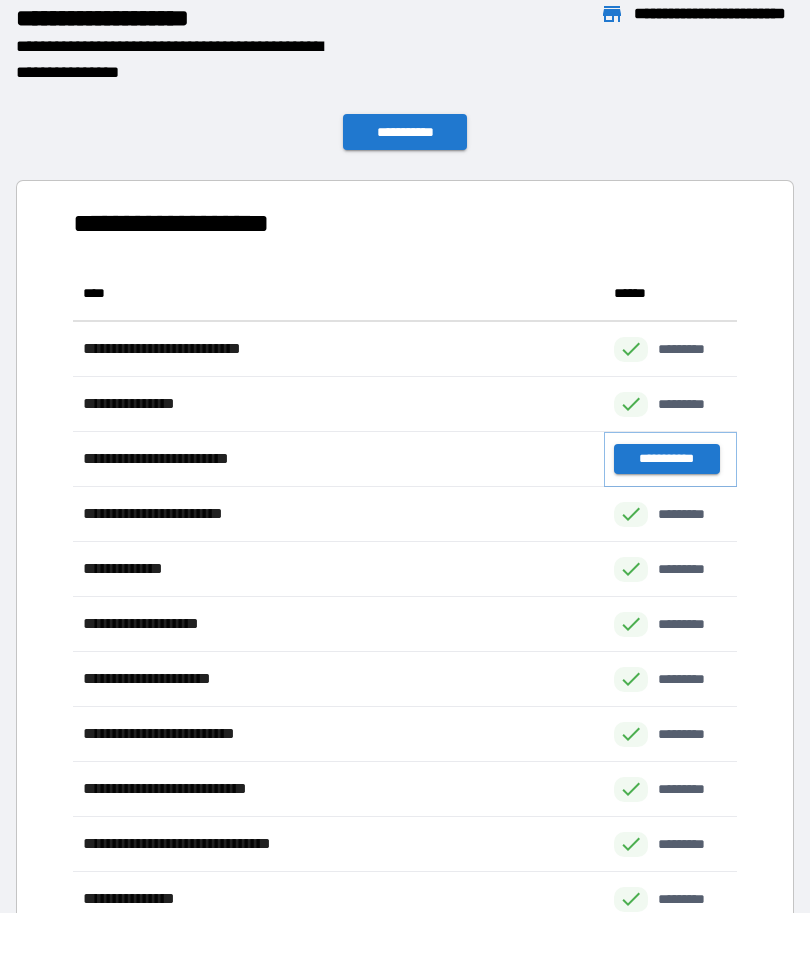click on "**********" at bounding box center [666, 459] 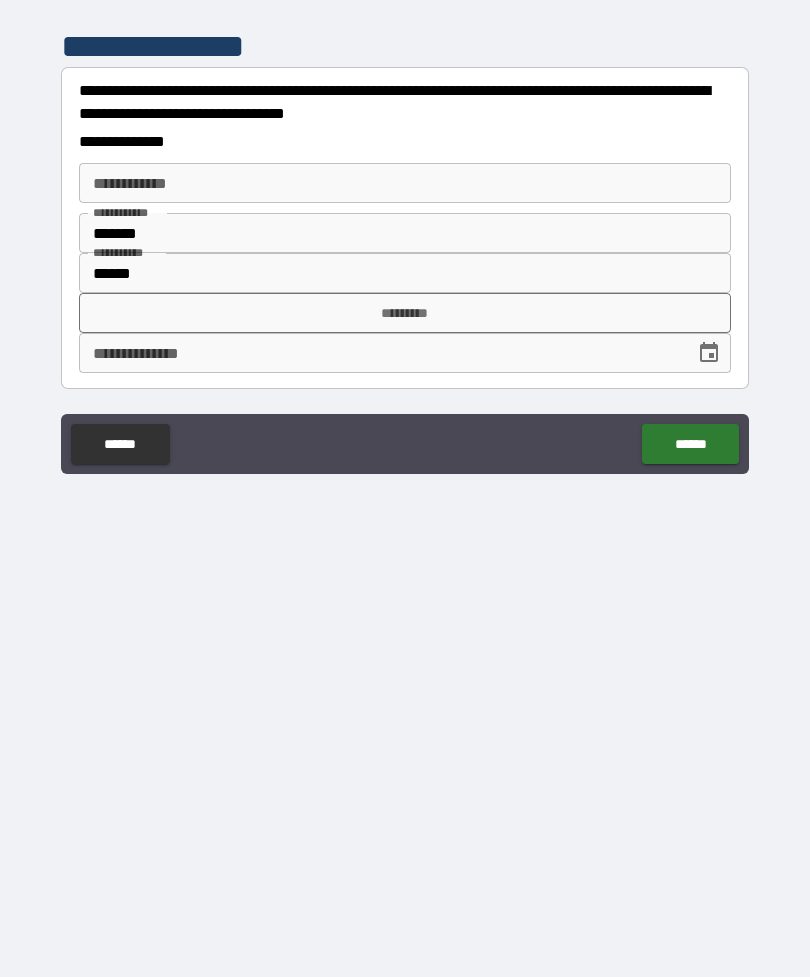 click 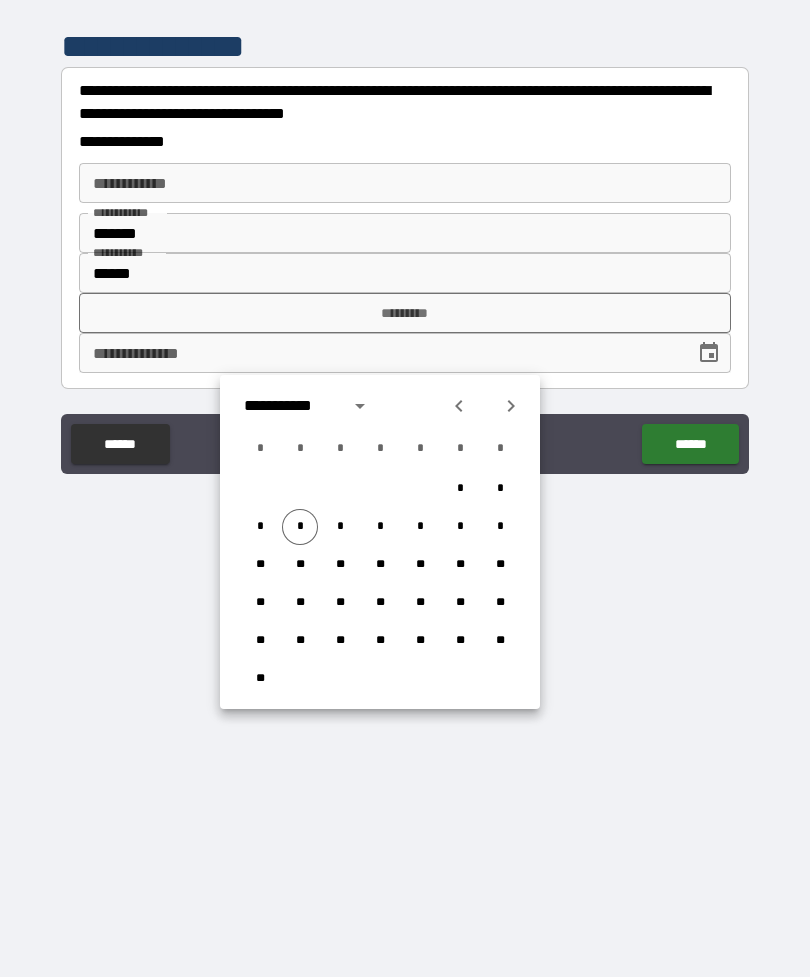 click on "*" at bounding box center (300, 527) 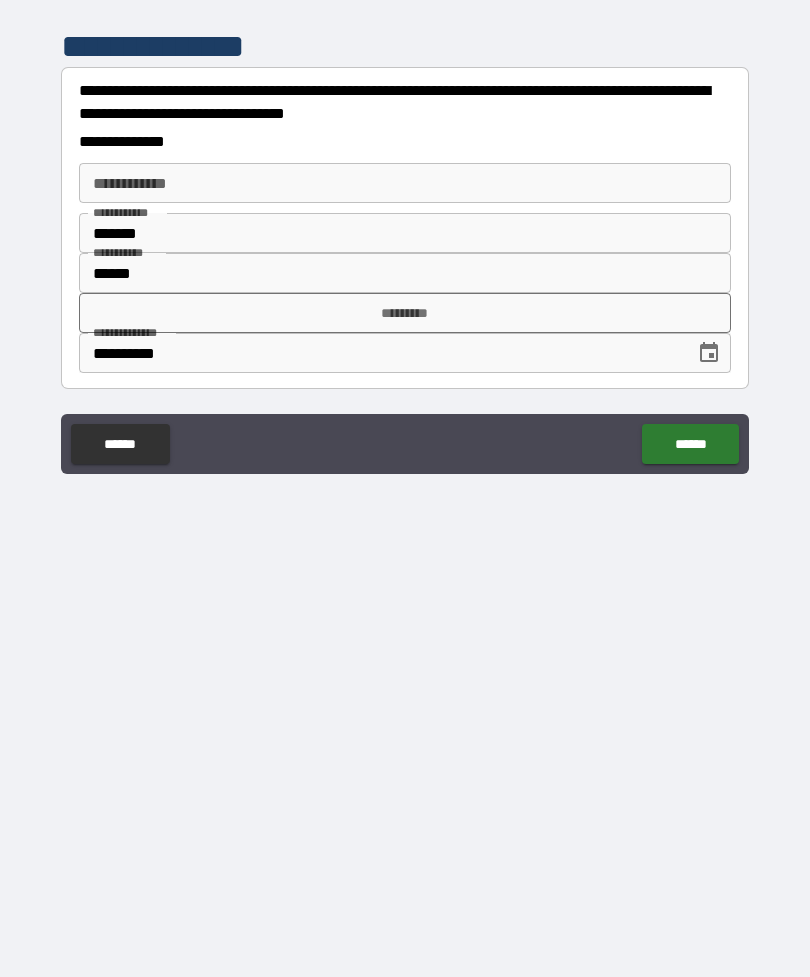 click on "**********" at bounding box center (405, 183) 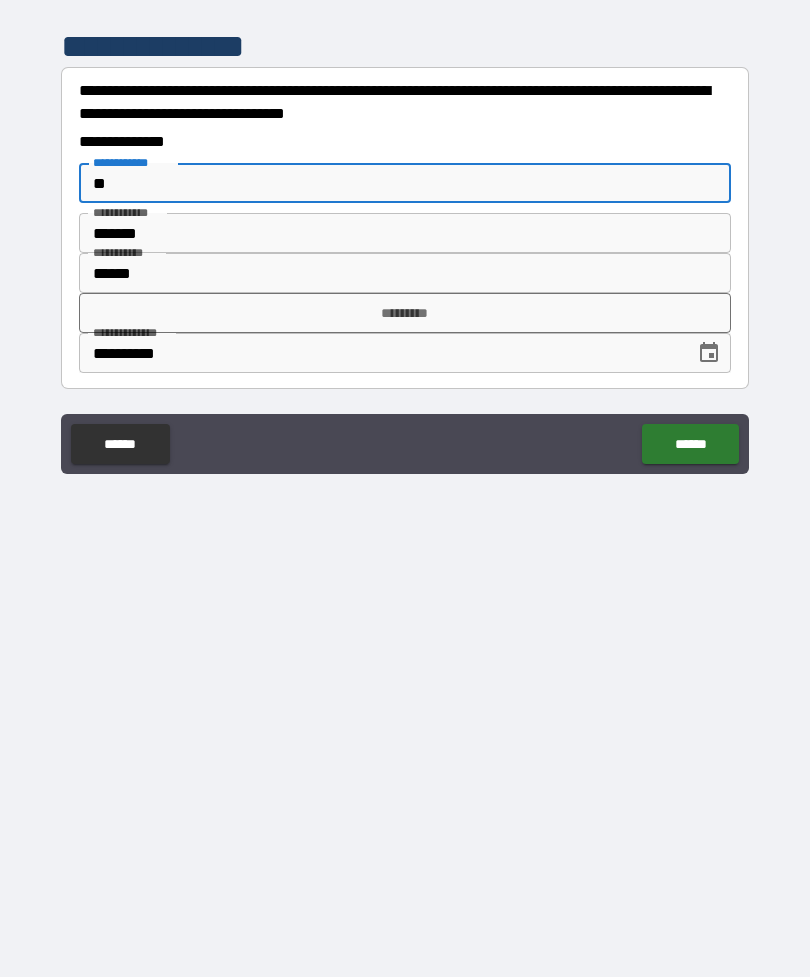 type on "*" 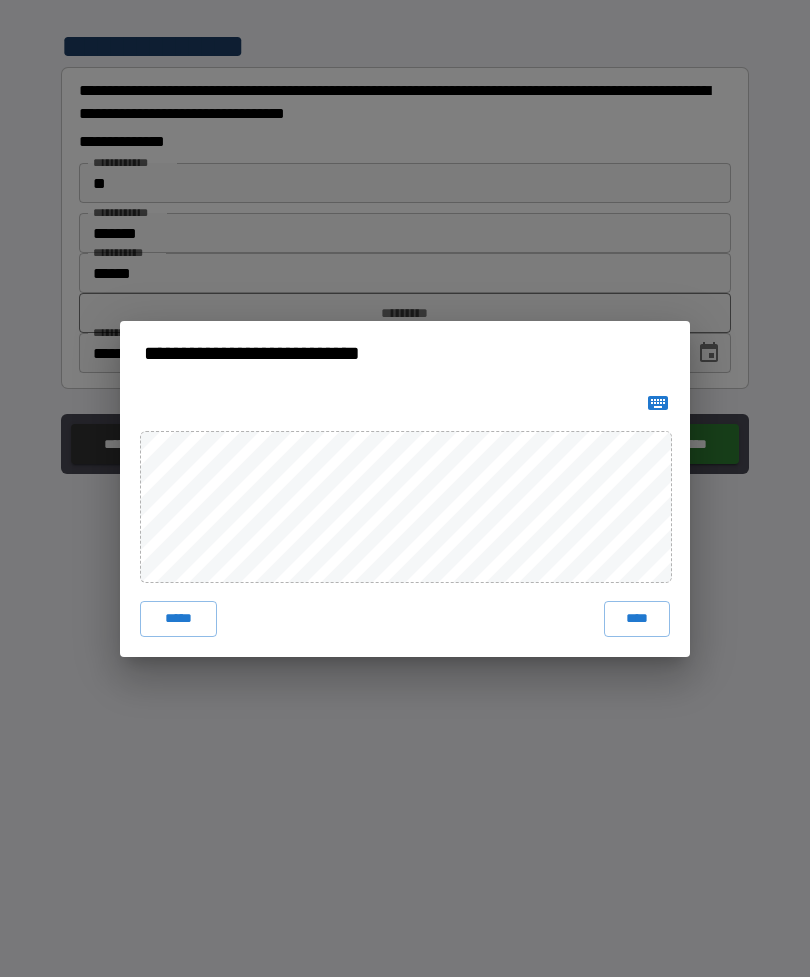 click on "****" at bounding box center (637, 619) 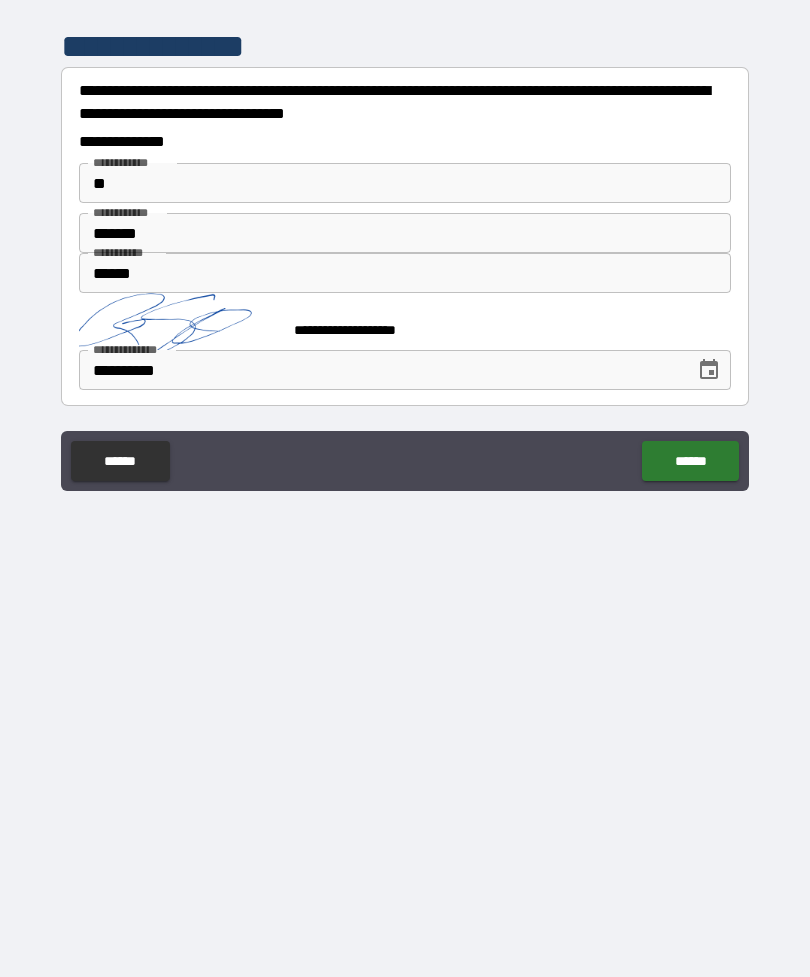 click on "******" at bounding box center [690, 461] 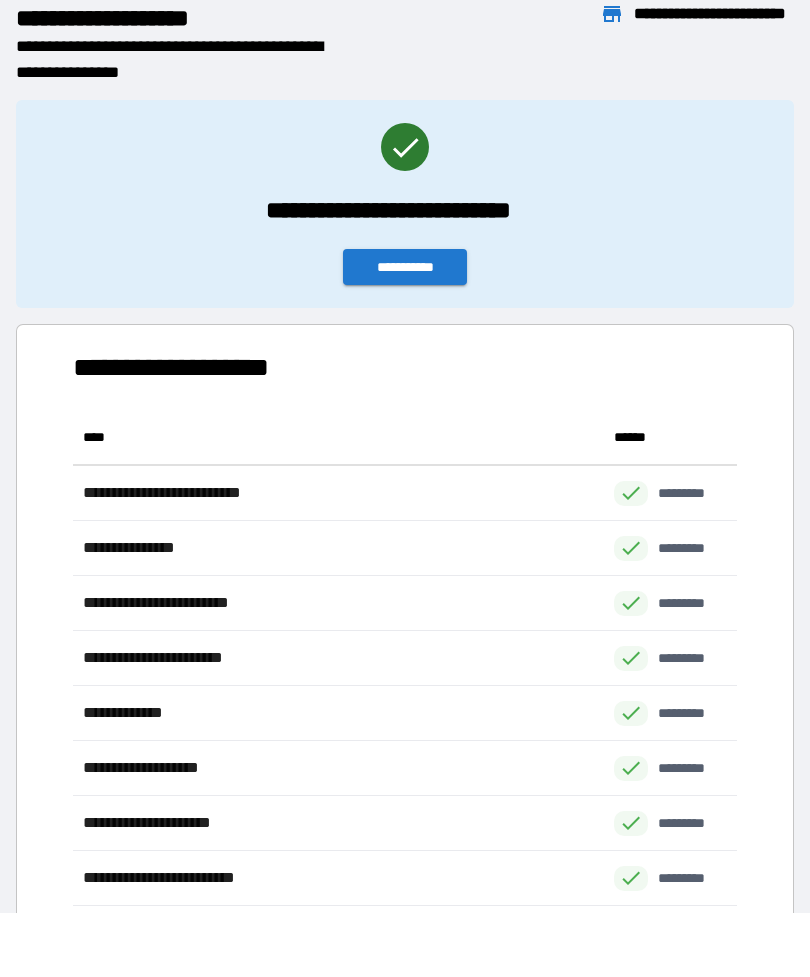 scroll, scrollTop: 661, scrollLeft: 664, axis: both 